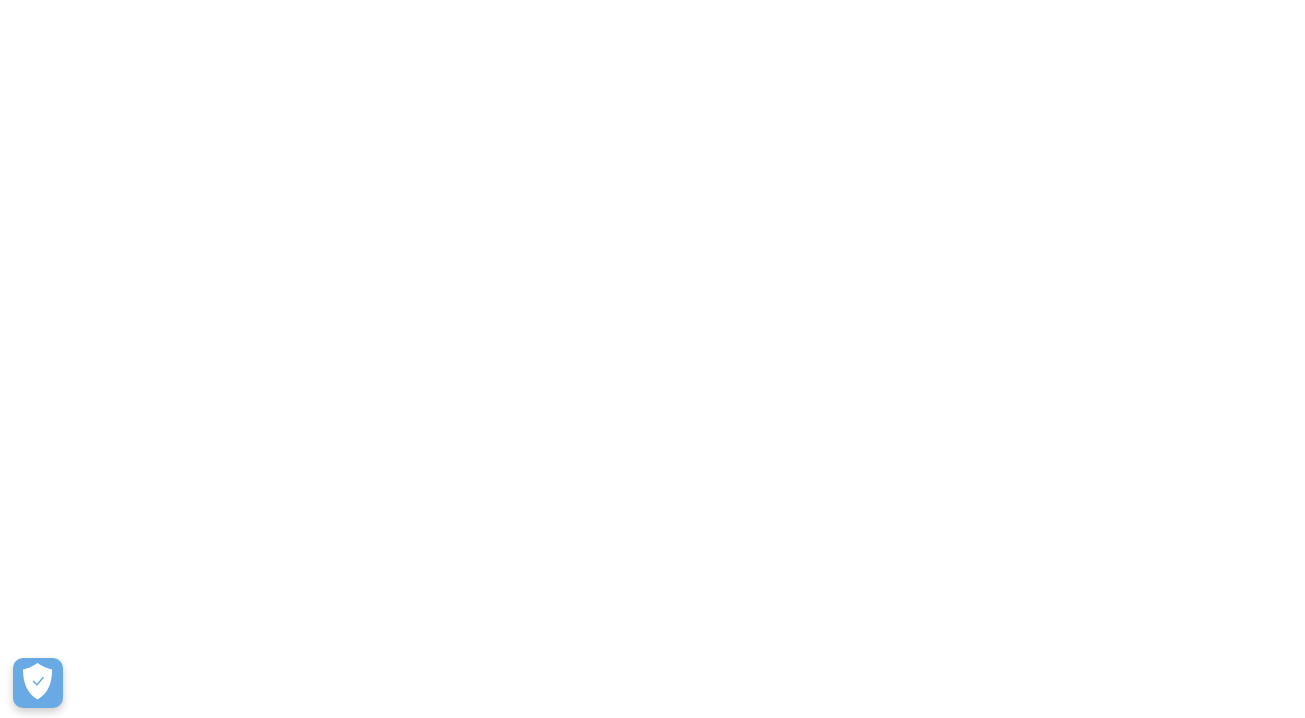scroll, scrollTop: 0, scrollLeft: 0, axis: both 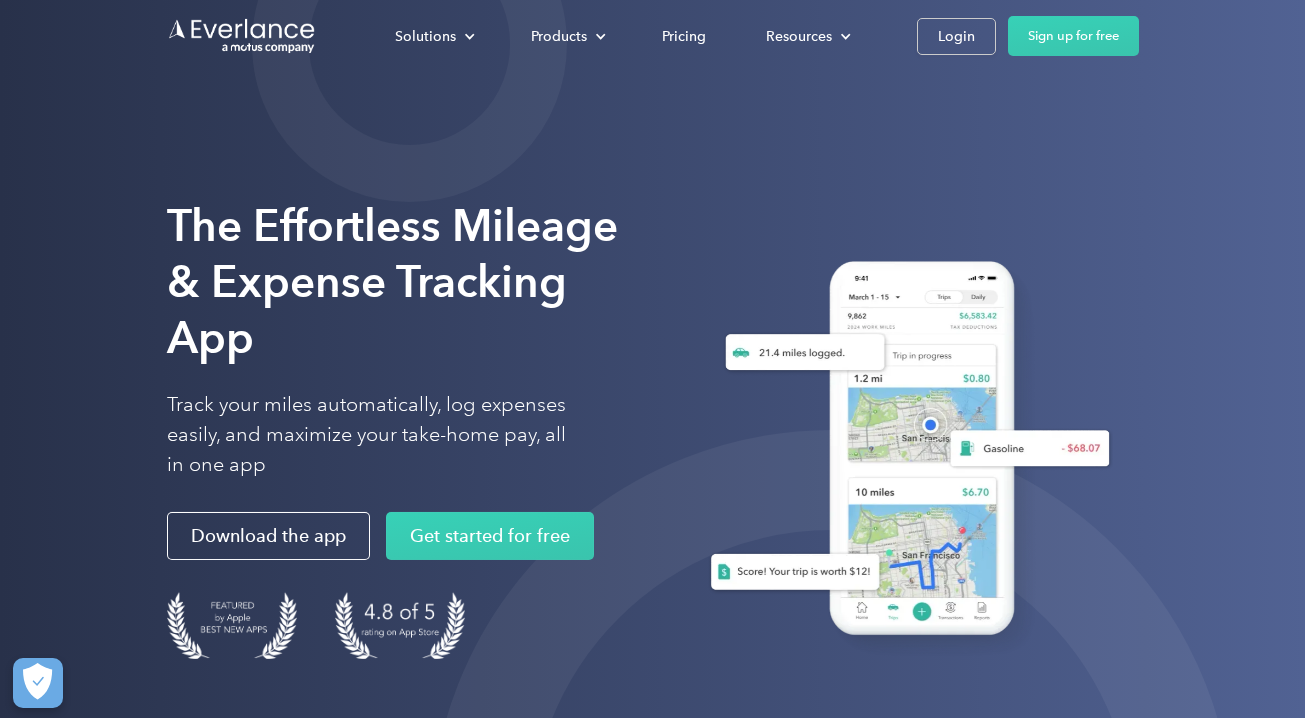 click on "Solutions For companies Easy vehicle reimbursements For self-employed Maximize tax deductions For partners Reward your contractors For Companies For Self-Employed For Partners Products Mileage tracking Automatic mileage logs FAVR program Fixed & Variable Rate reimbursement design & management Driver checkup License, insurance and MVR verification Expense tracking Automatic transaction logs CPM program Cents Per Mile reimbursement management Everlance Payments Hands-free mileage payments Deduction finder Tax deduction review Accountable plan Monthly allowance management HR Integrations Automate population management Pricing Resources About us Learn about Motus Resource hub Business mileage hub IRS mileage rate Help center Tax calculator Jobs Contact us Login Sign up for free" at bounding box center [653, 36] 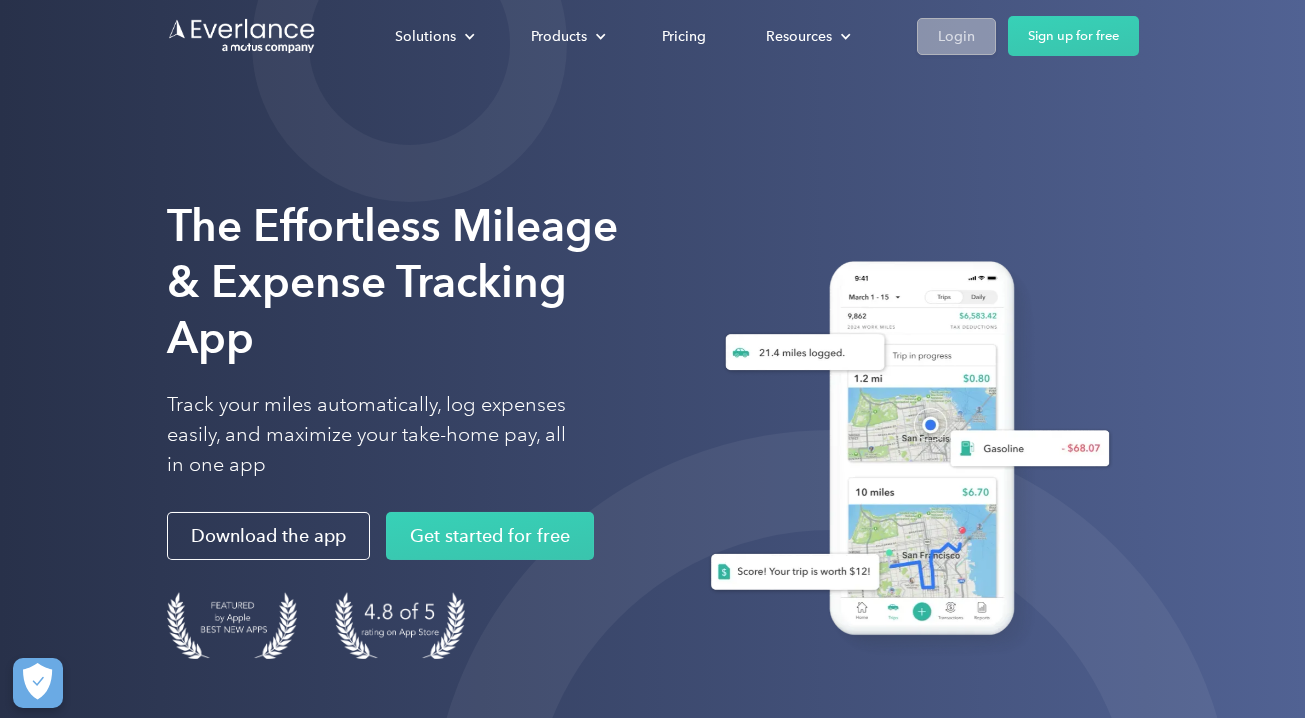 click on "Login" at bounding box center (956, 36) 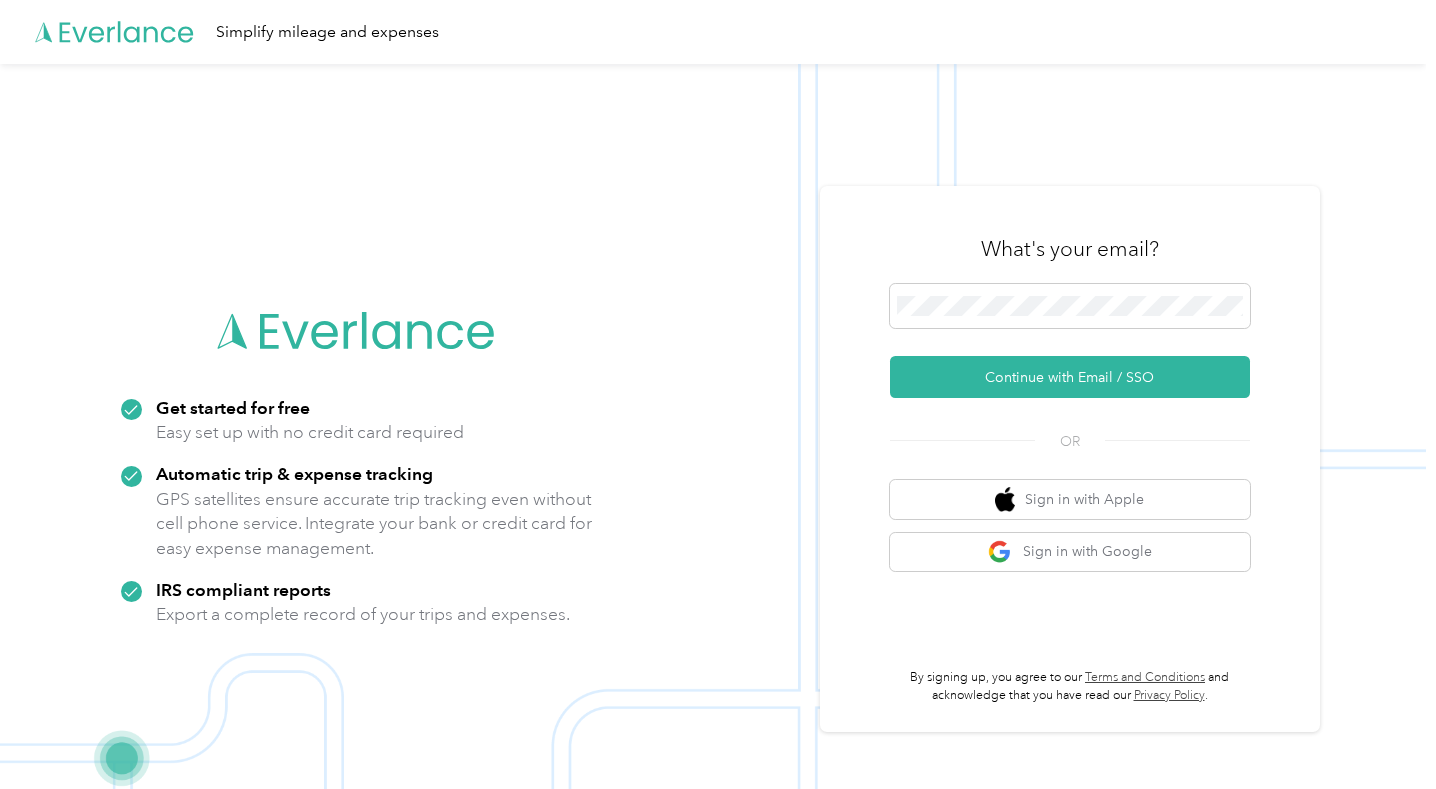 scroll, scrollTop: 0, scrollLeft: 0, axis: both 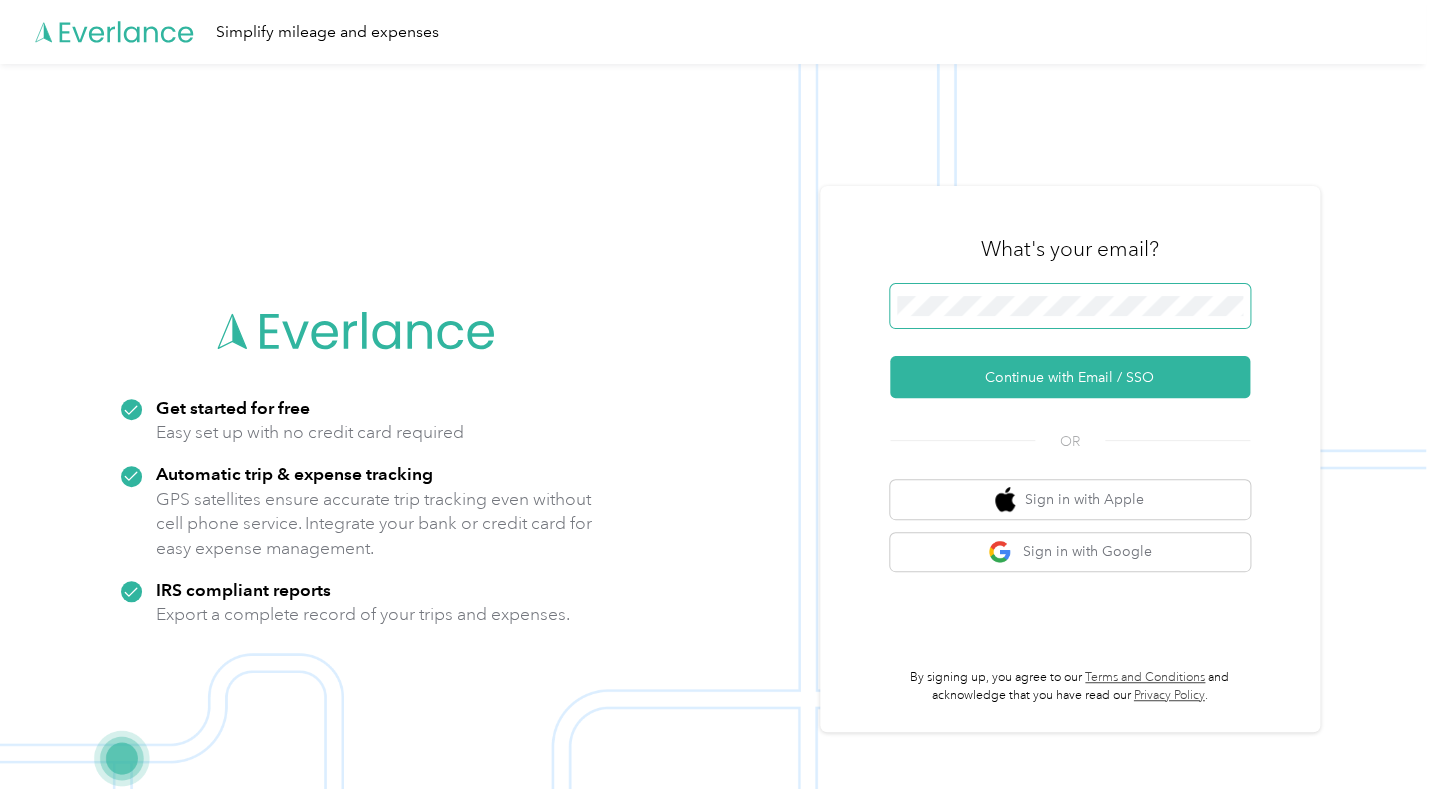 click at bounding box center [1070, 306] 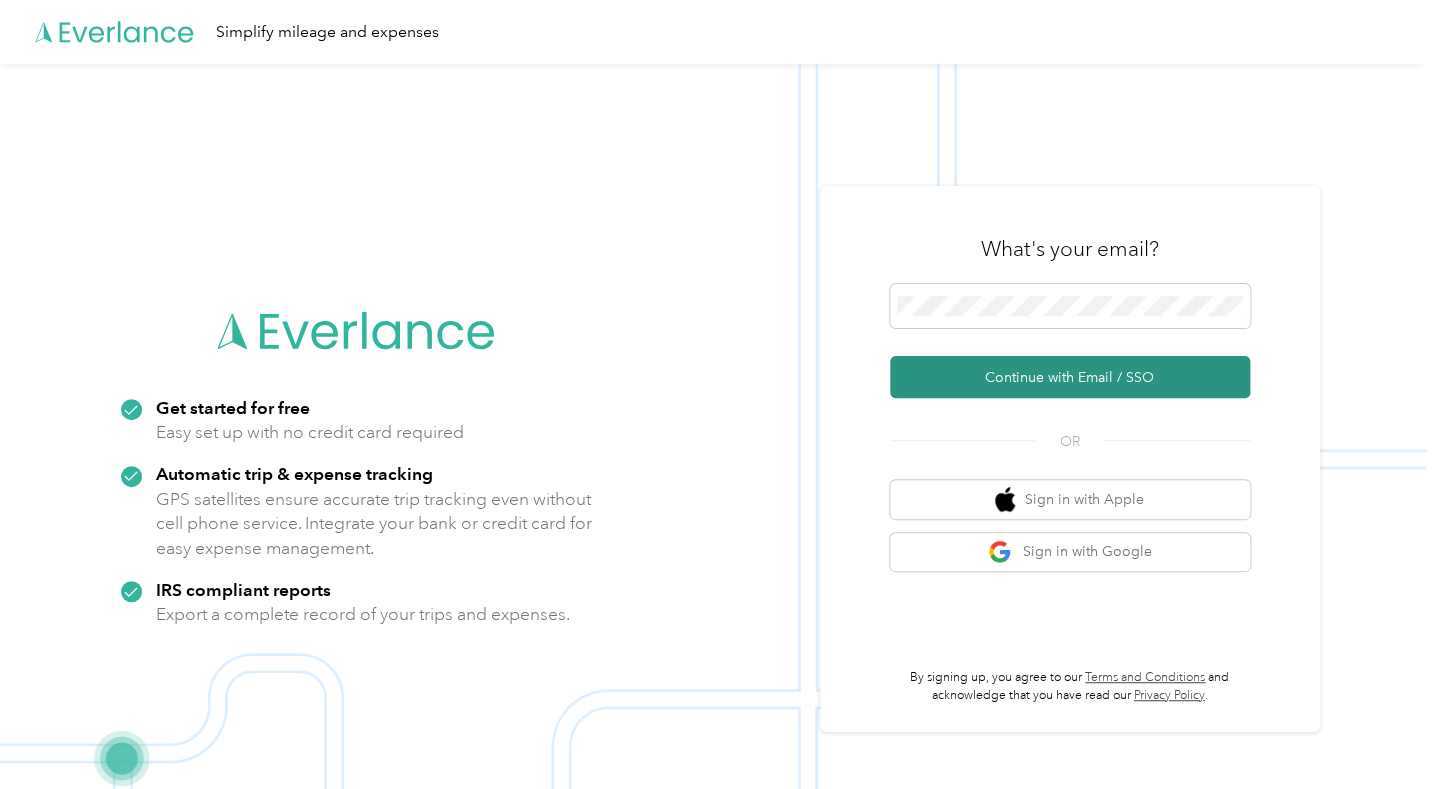 click on "Continue with Email / SSO" at bounding box center [1070, 377] 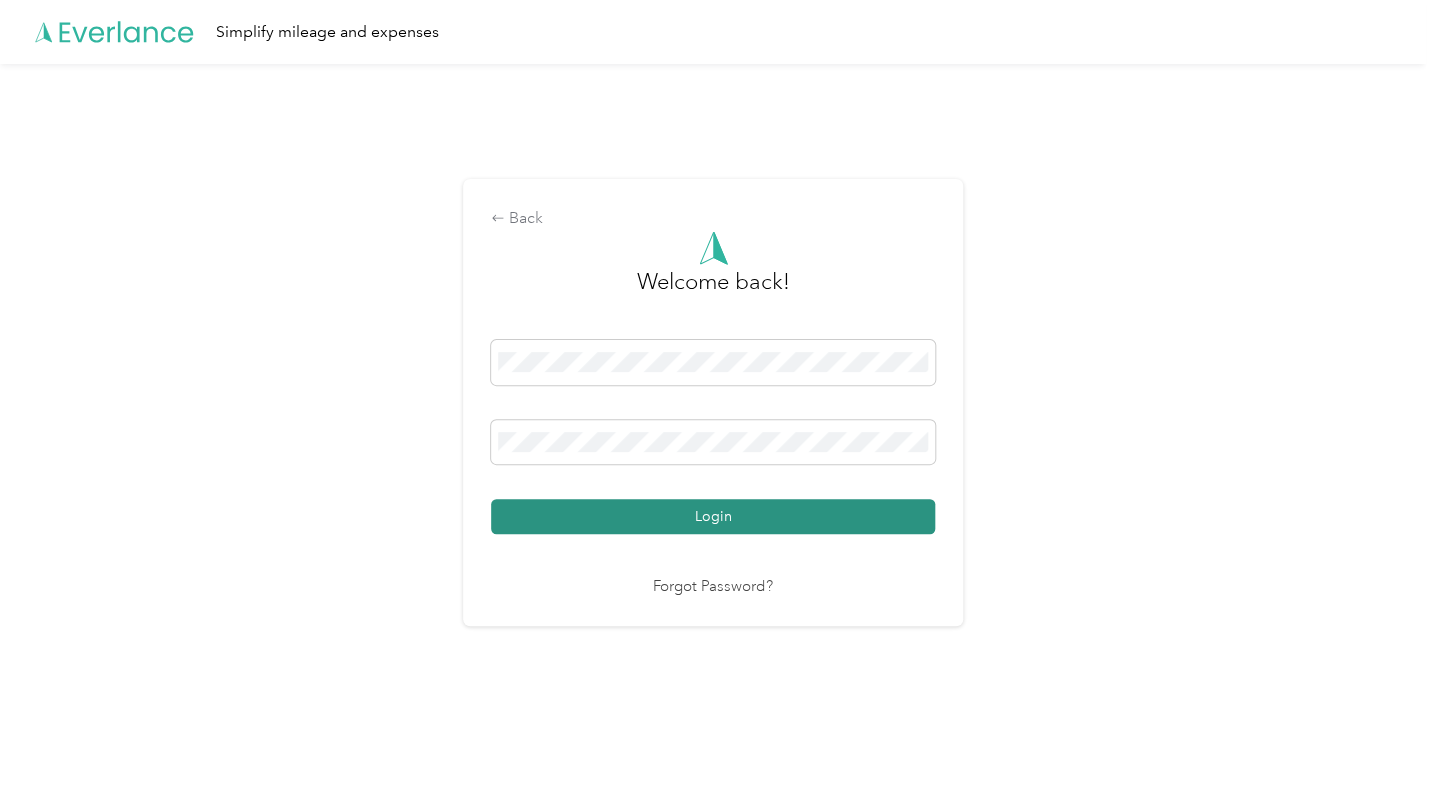 click on "Login" at bounding box center (713, 516) 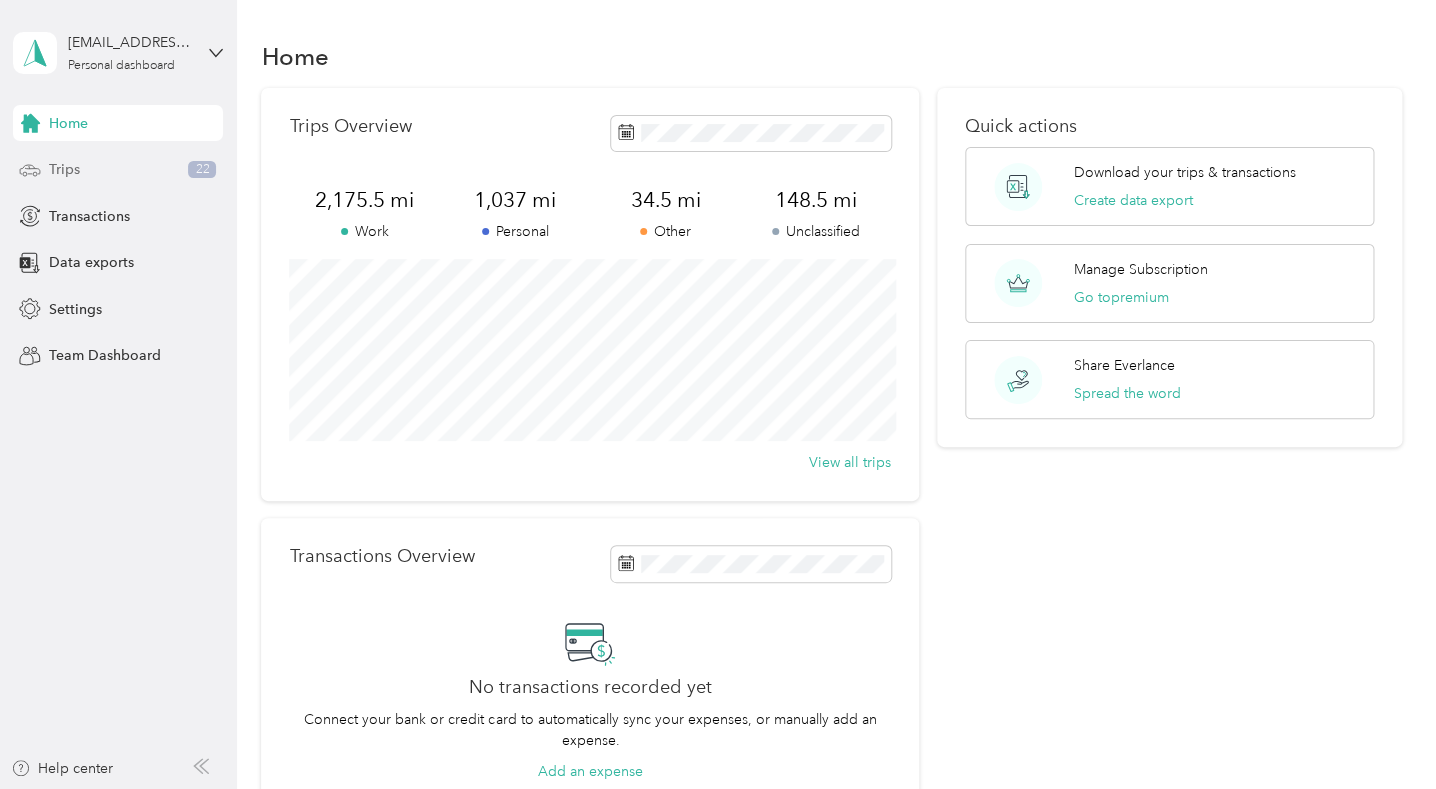 click on "Trips" at bounding box center [63, 169] 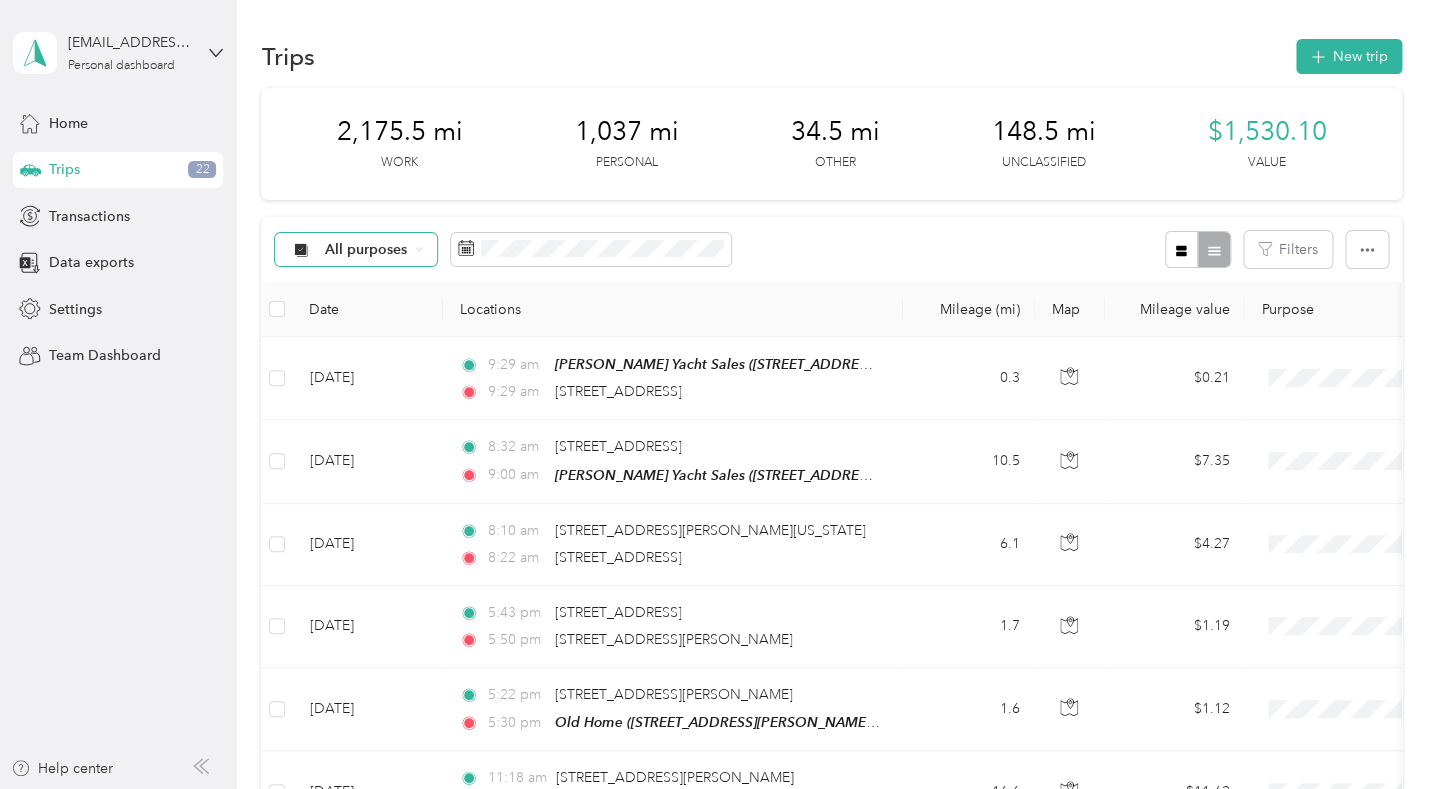 click on "All purposes" at bounding box center (366, 250) 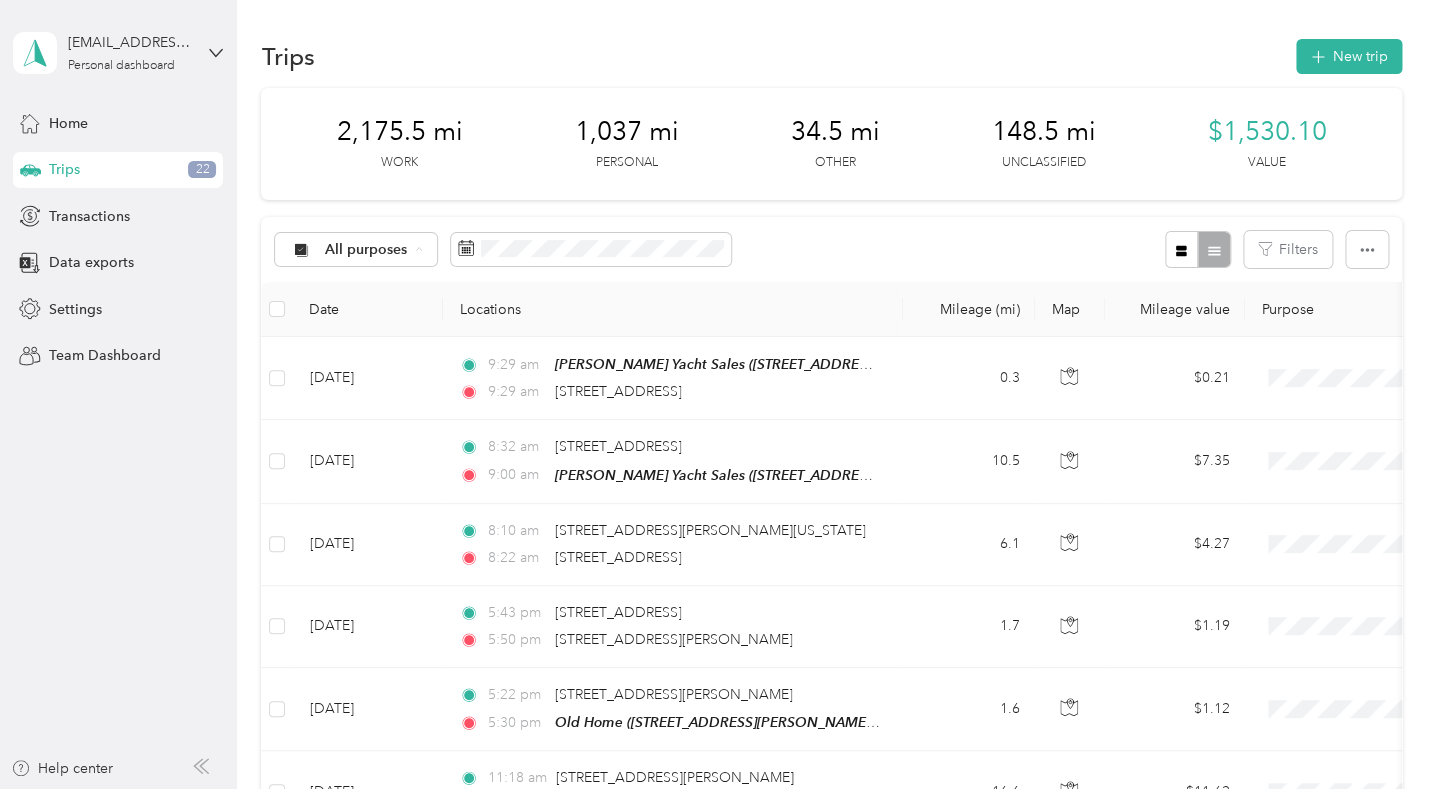 click on "Unclassified" at bounding box center [373, 334] 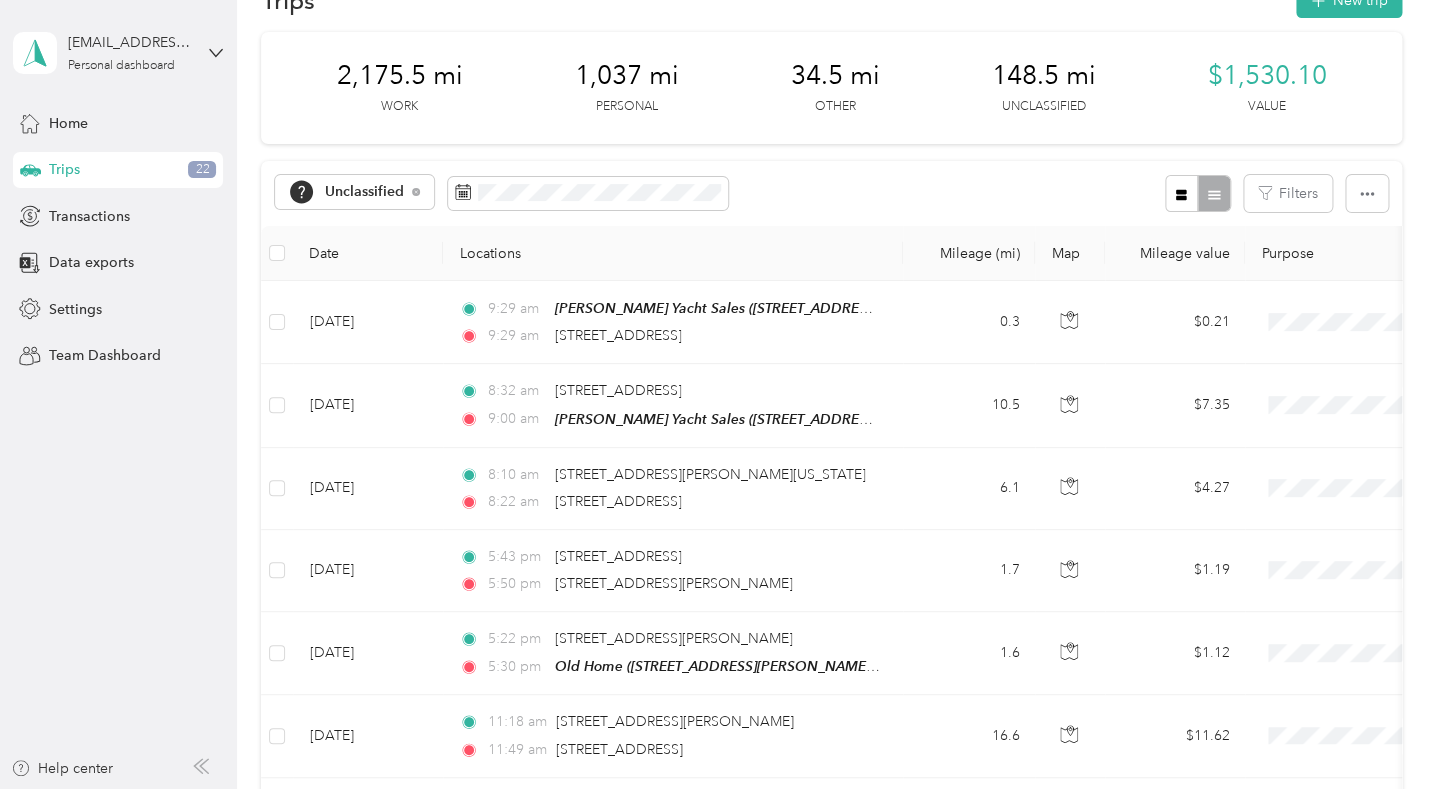 scroll, scrollTop: 84, scrollLeft: 0, axis: vertical 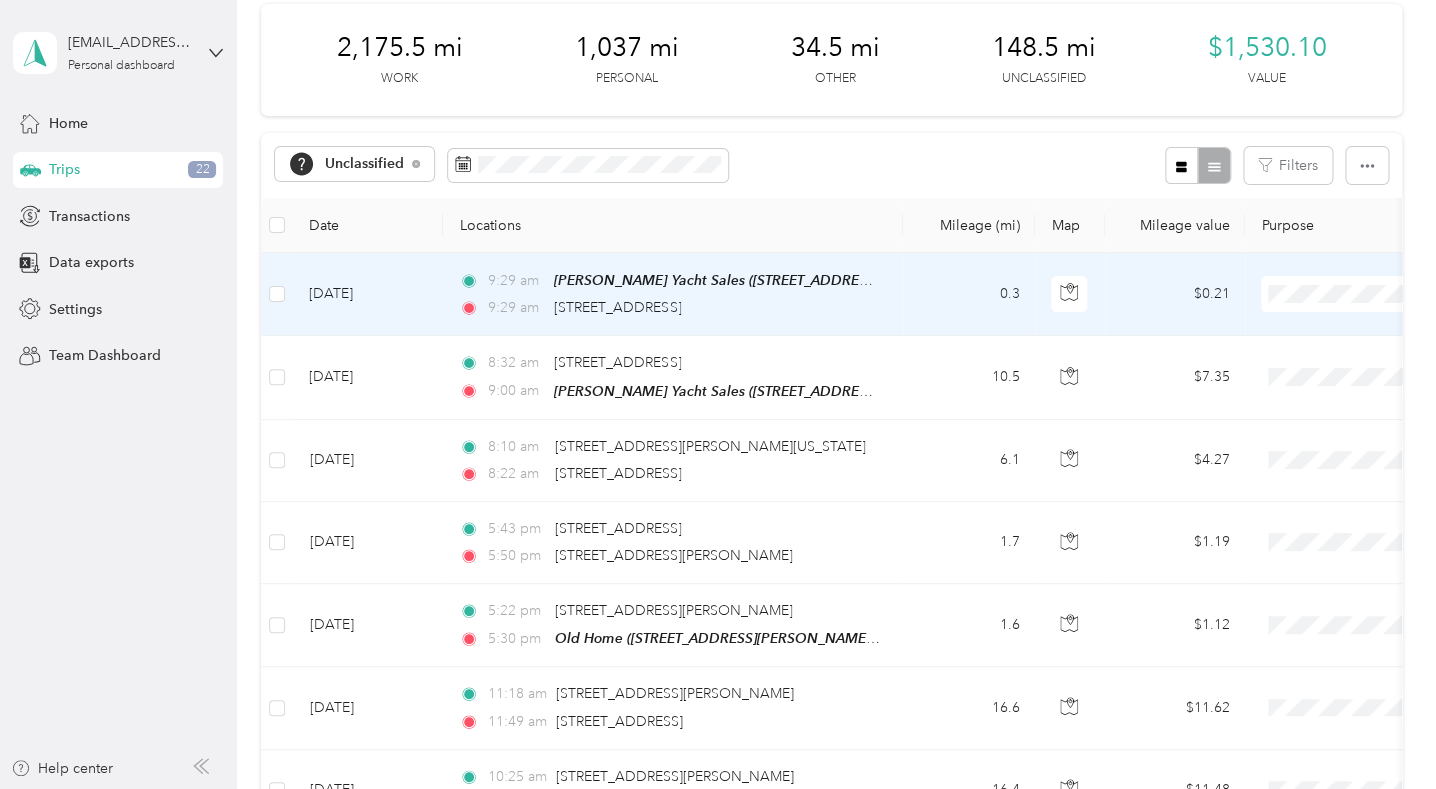 click on "Consultant" at bounding box center (1329, 461) 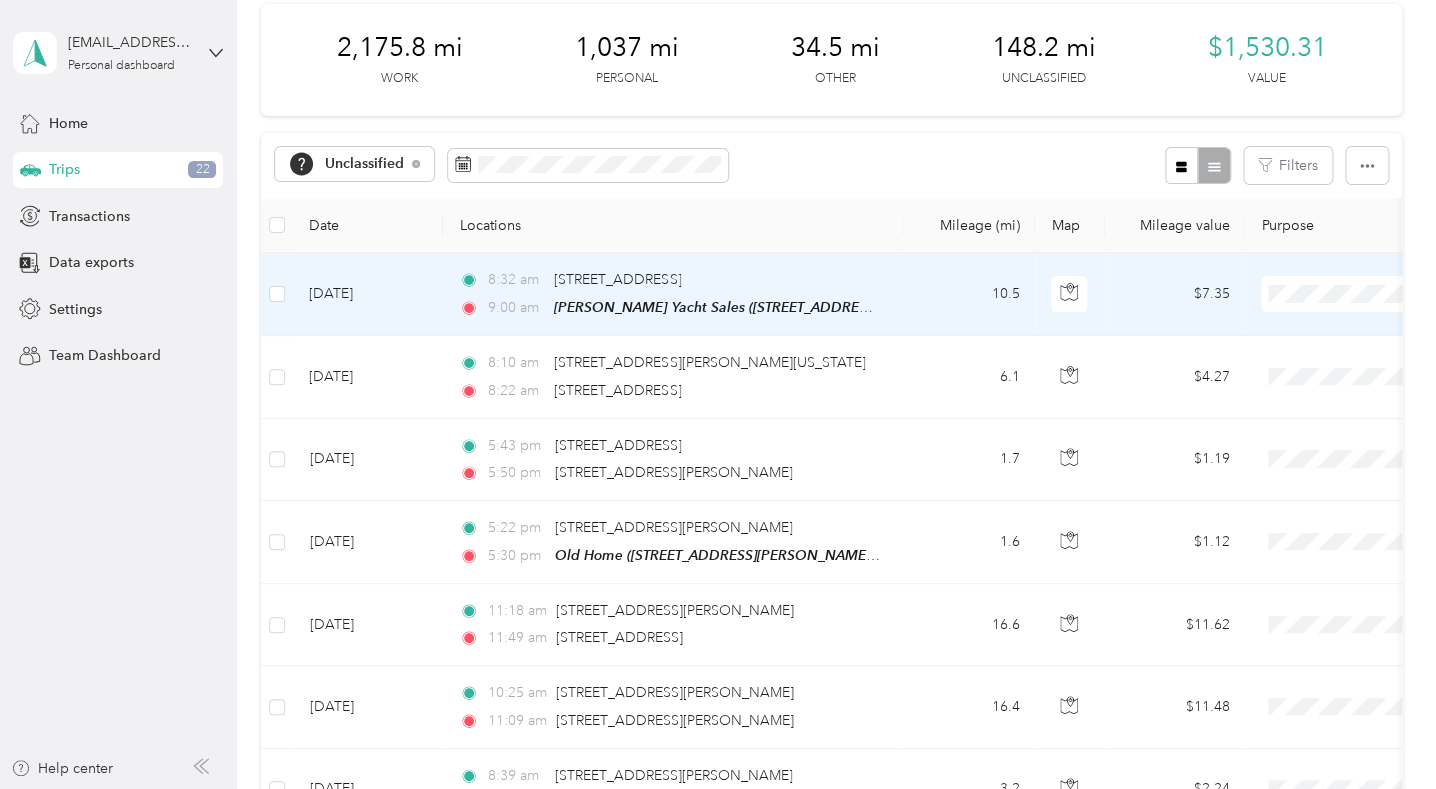 click on "Consultant" at bounding box center (1329, 461) 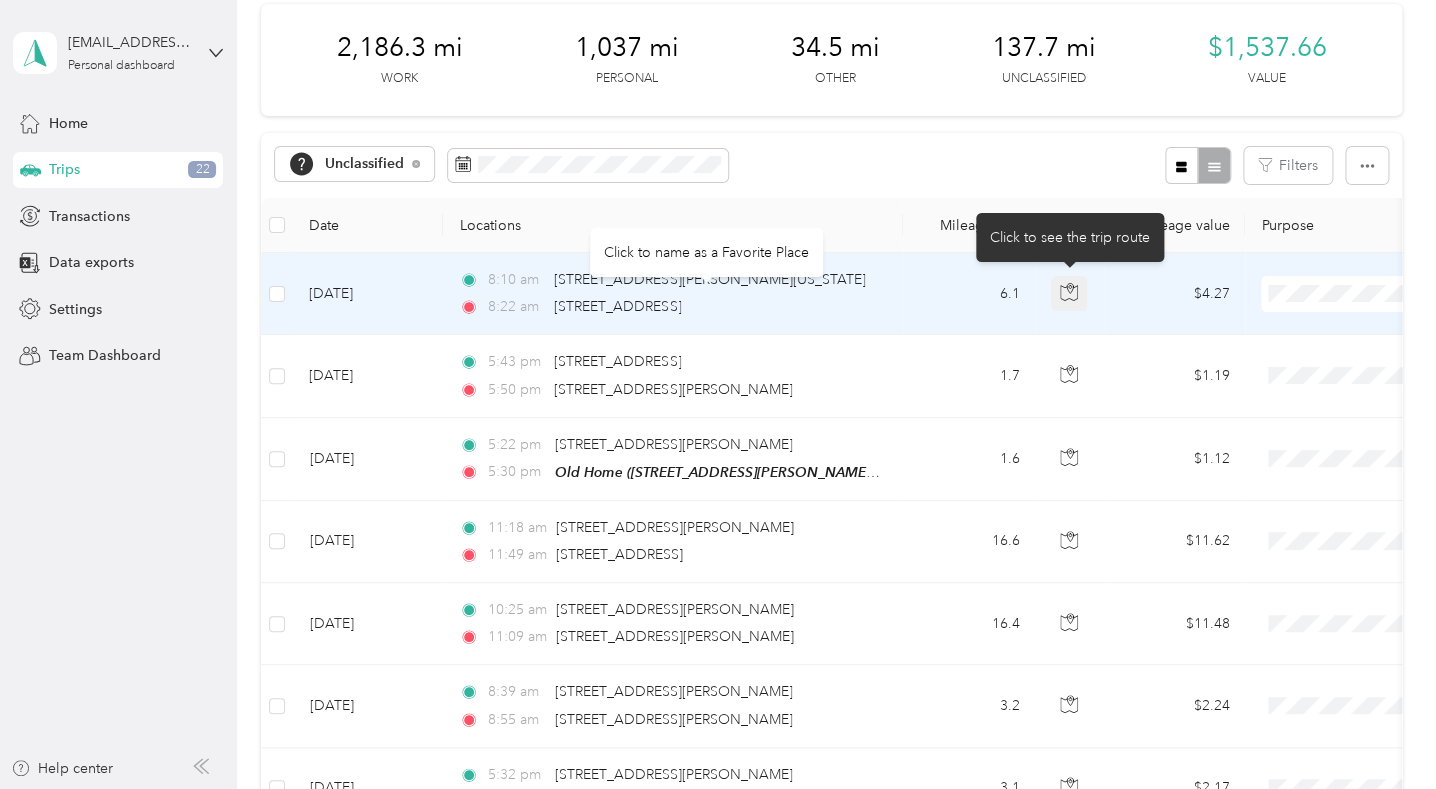 click 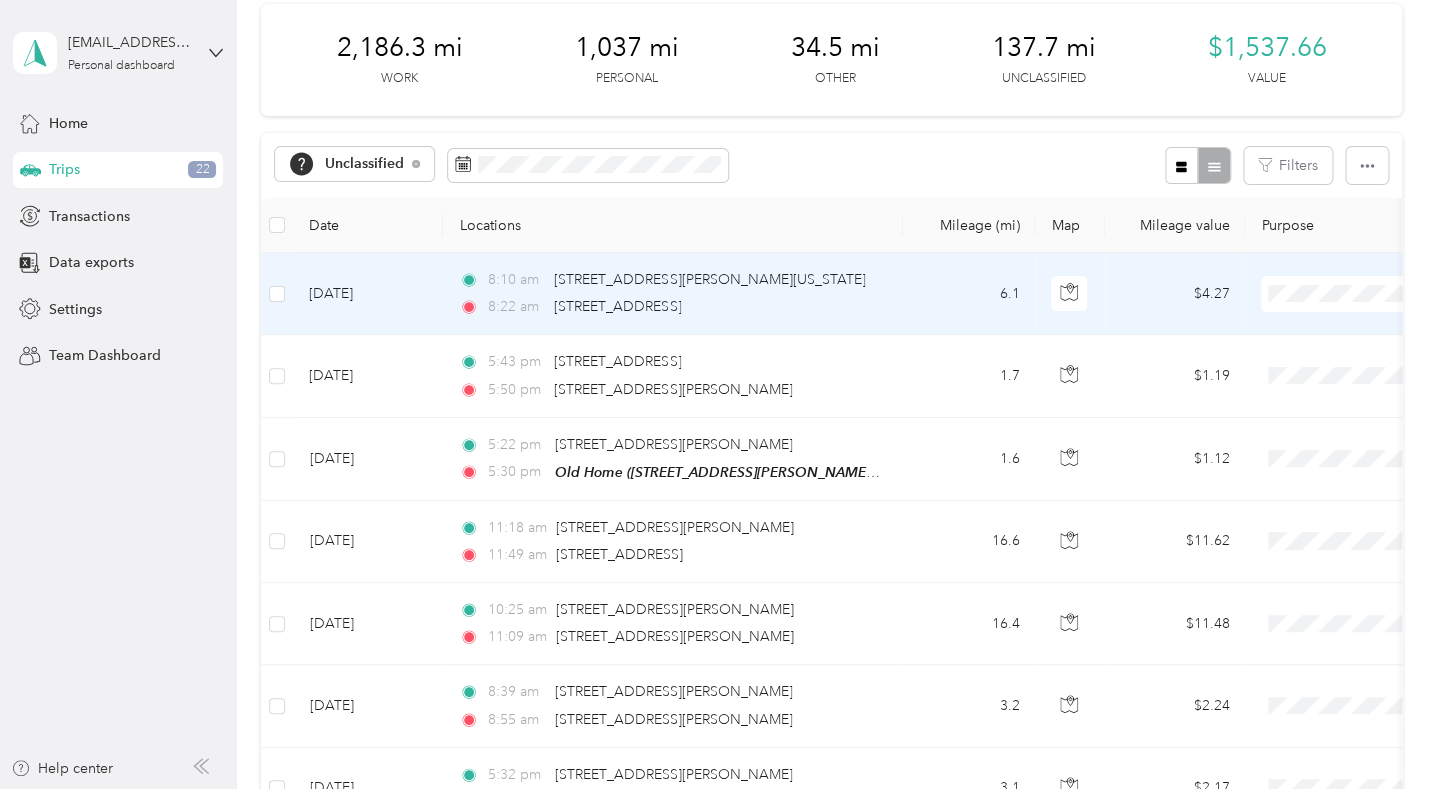 click at bounding box center [1385, 294] 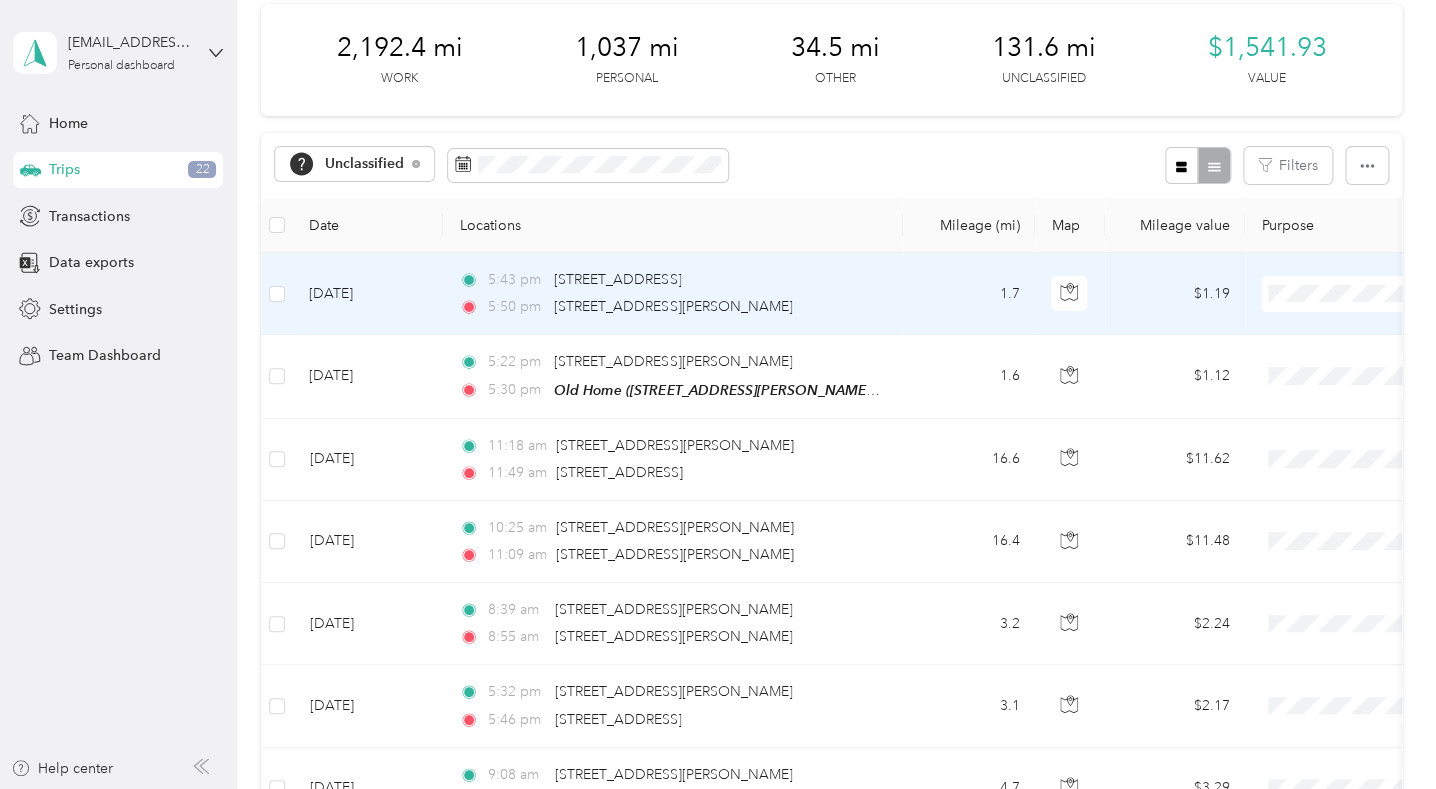 click on "Personal" at bounding box center [1329, 371] 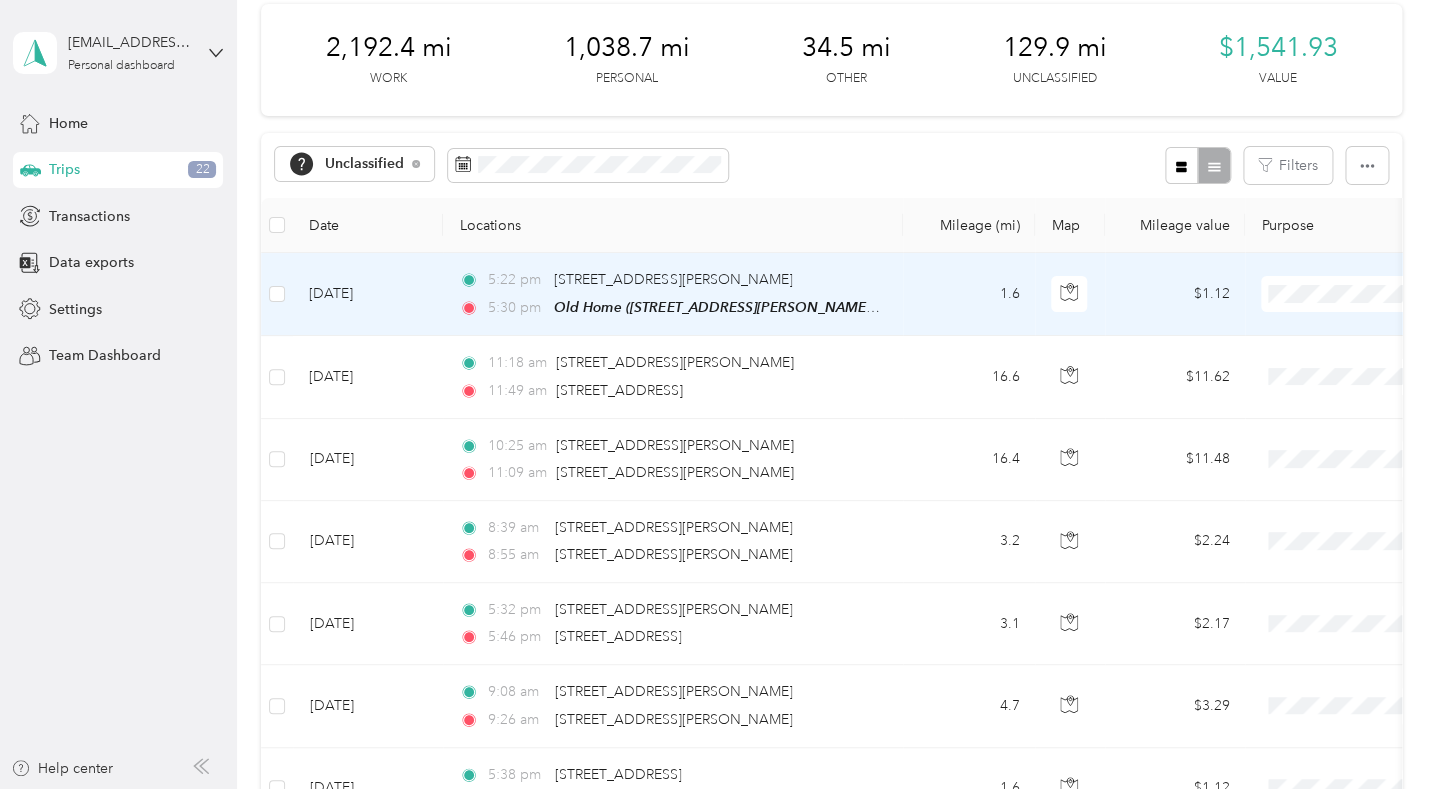click on "Personal" at bounding box center (1329, 371) 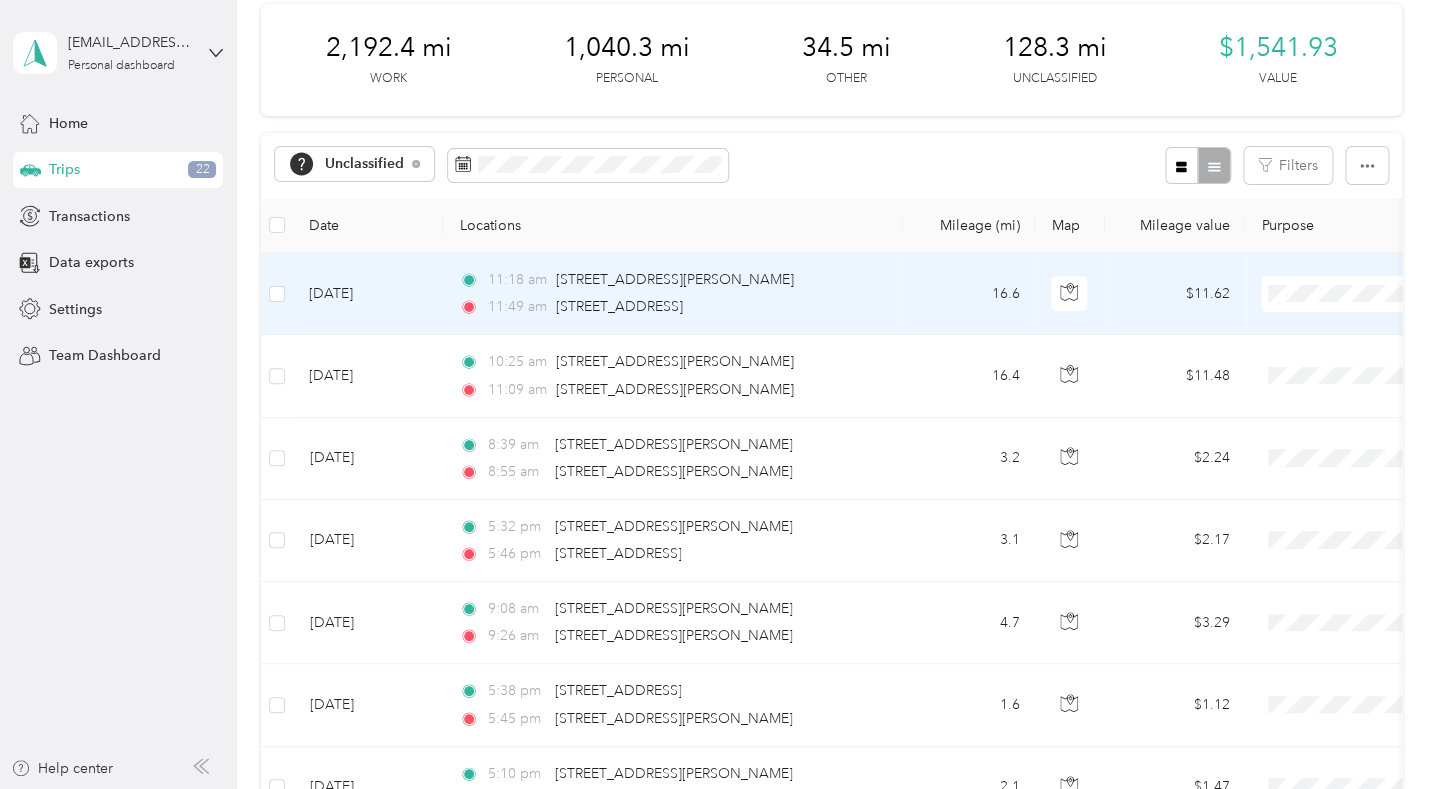 click on "Personal" at bounding box center [1329, 371] 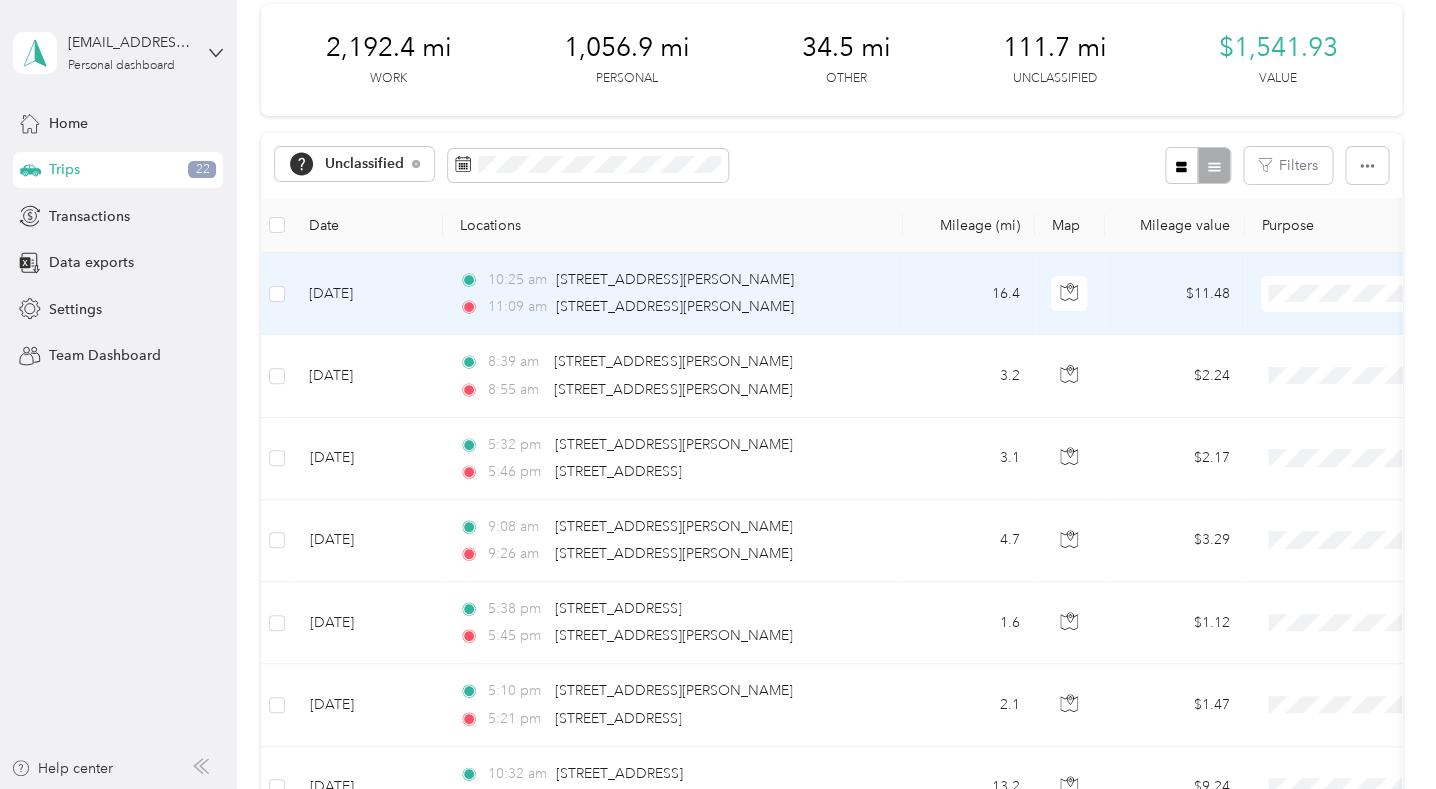 click on "Personal" at bounding box center [1329, 371] 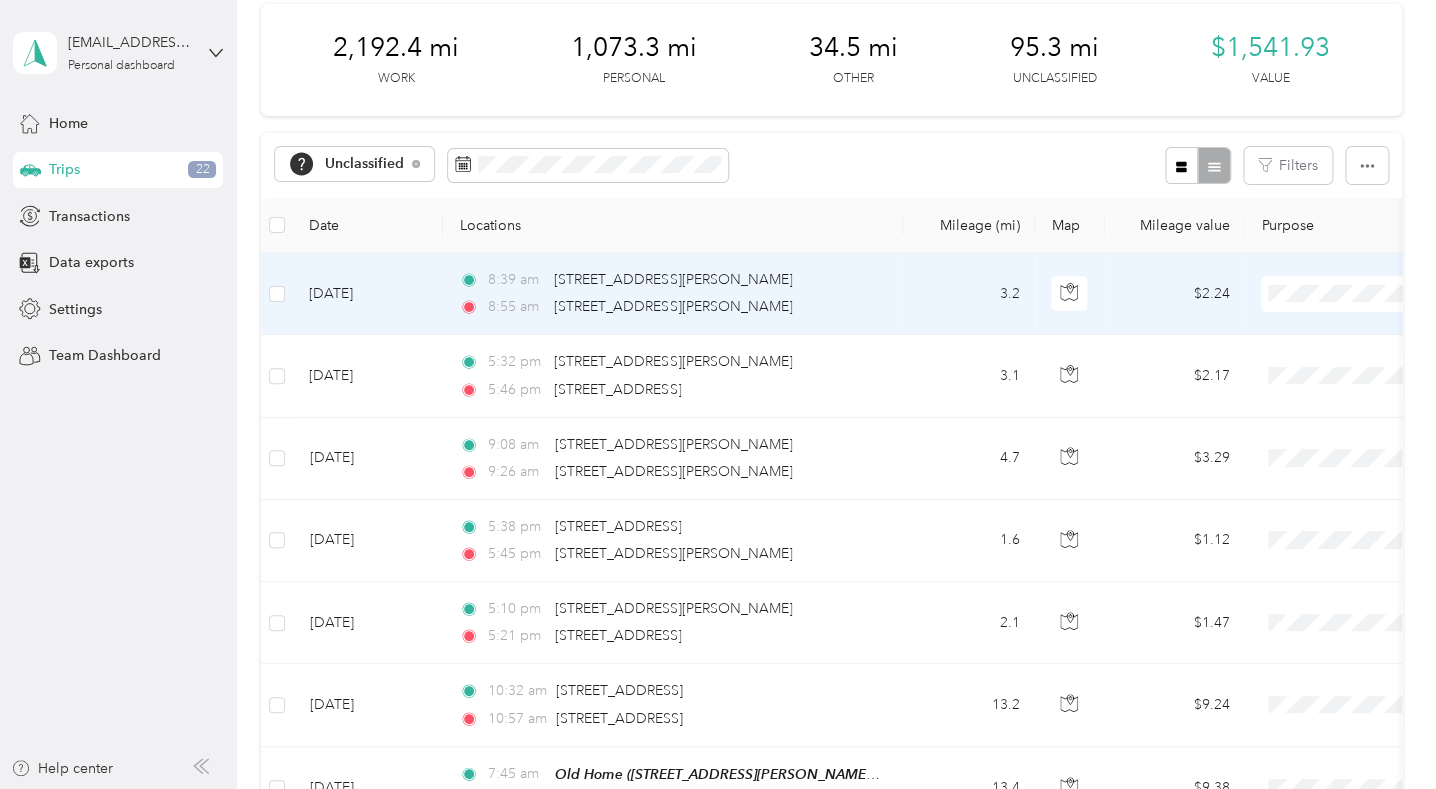 click on "Personal" at bounding box center [1329, 371] 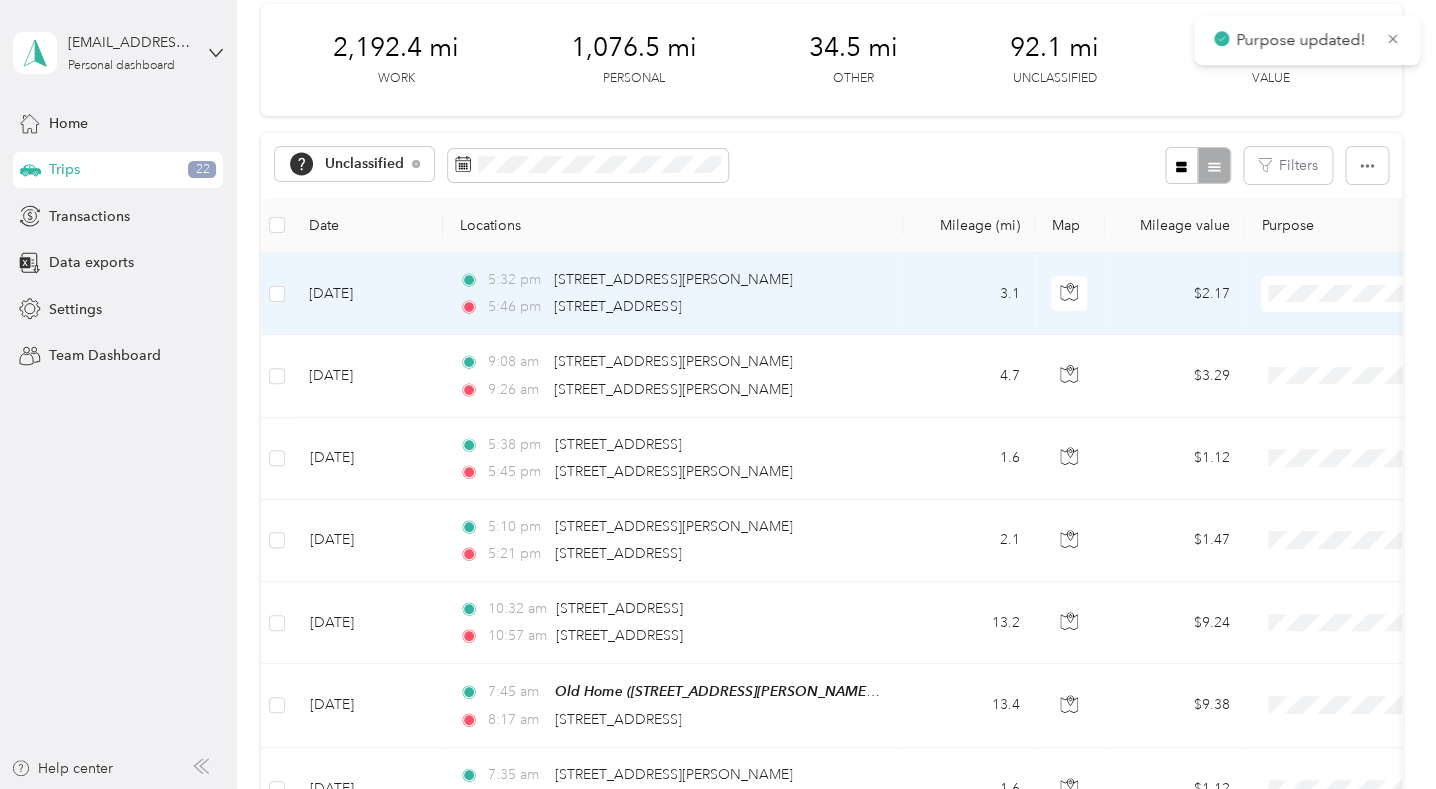 click on "Personal" at bounding box center (1329, 371) 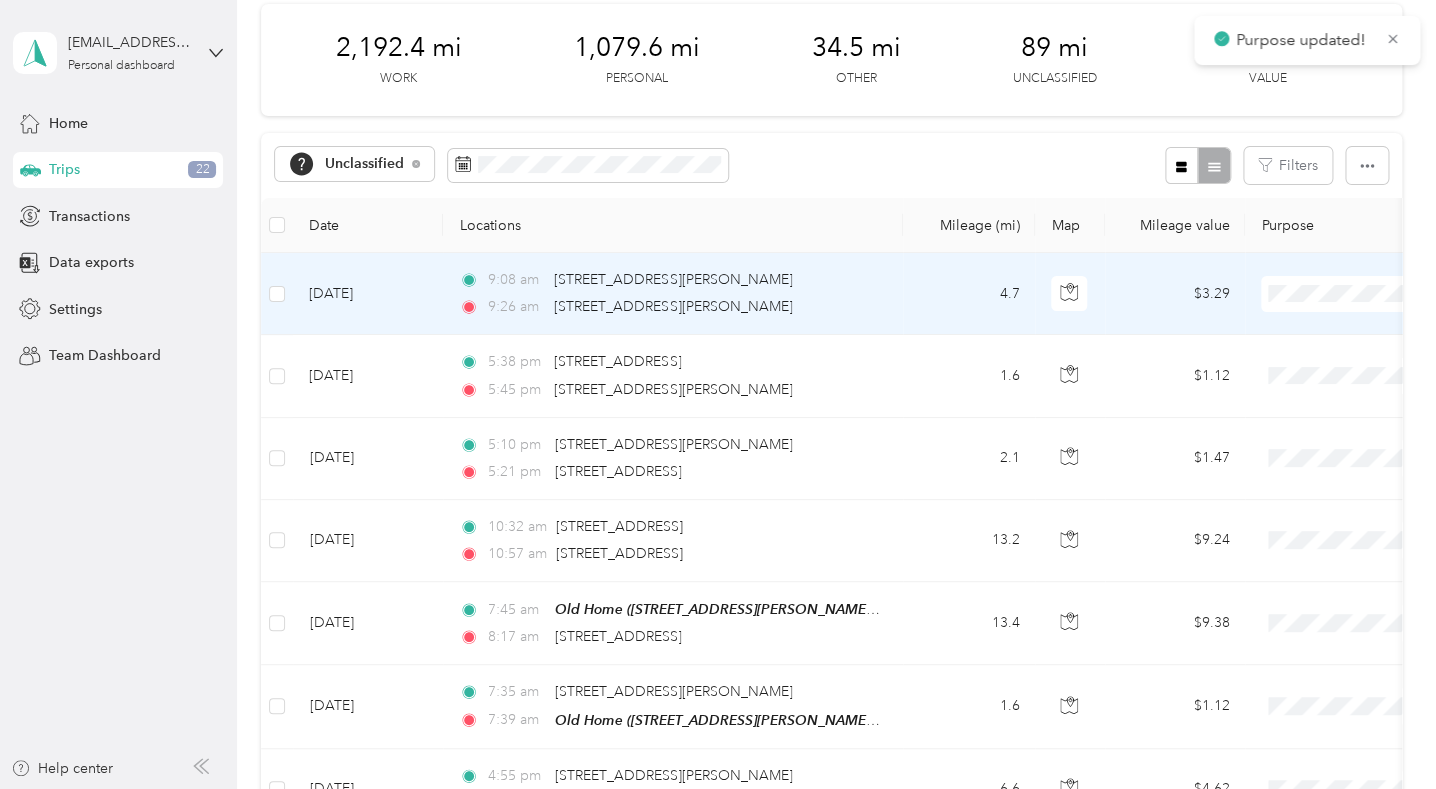 click on "Personal" at bounding box center (1329, 371) 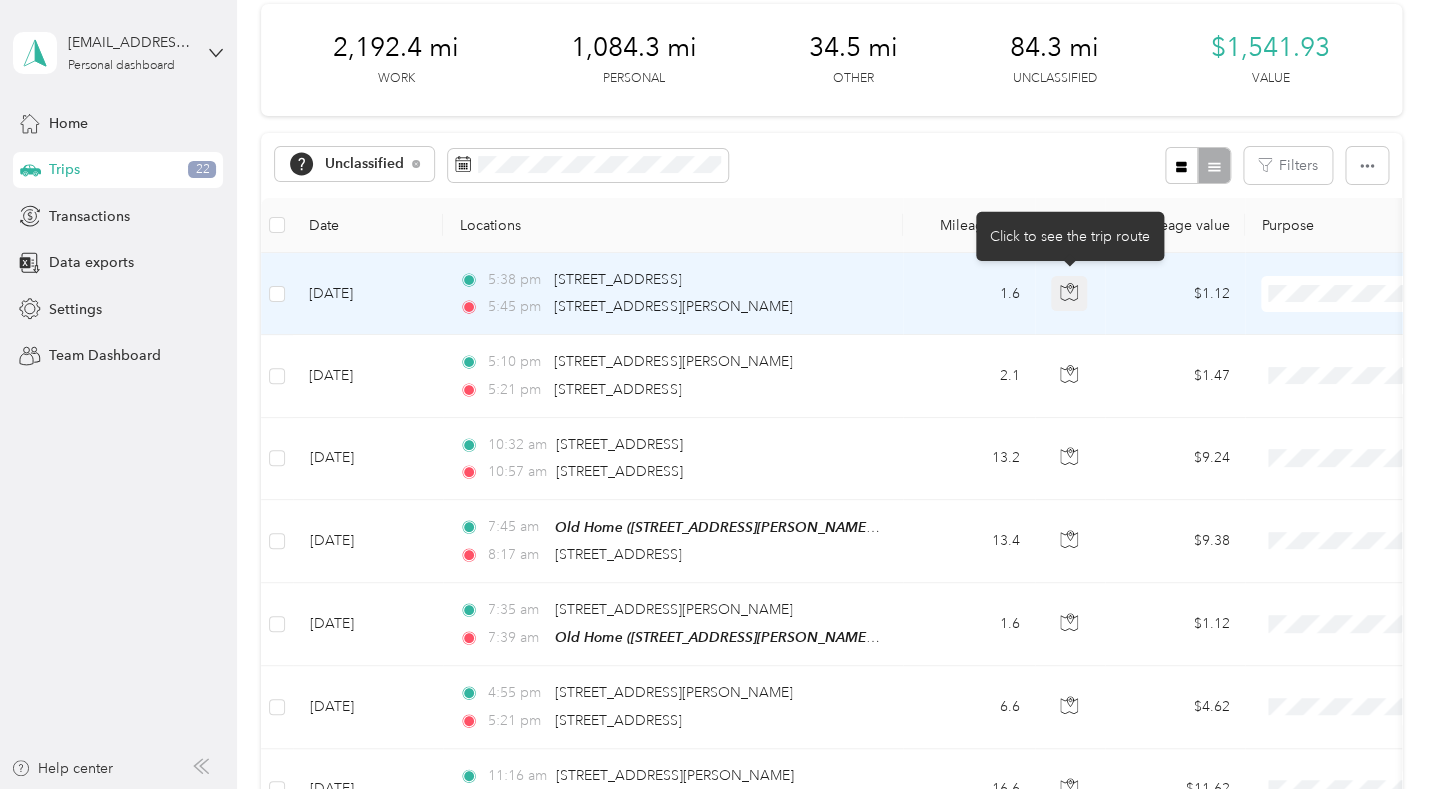 click at bounding box center [1069, 294] 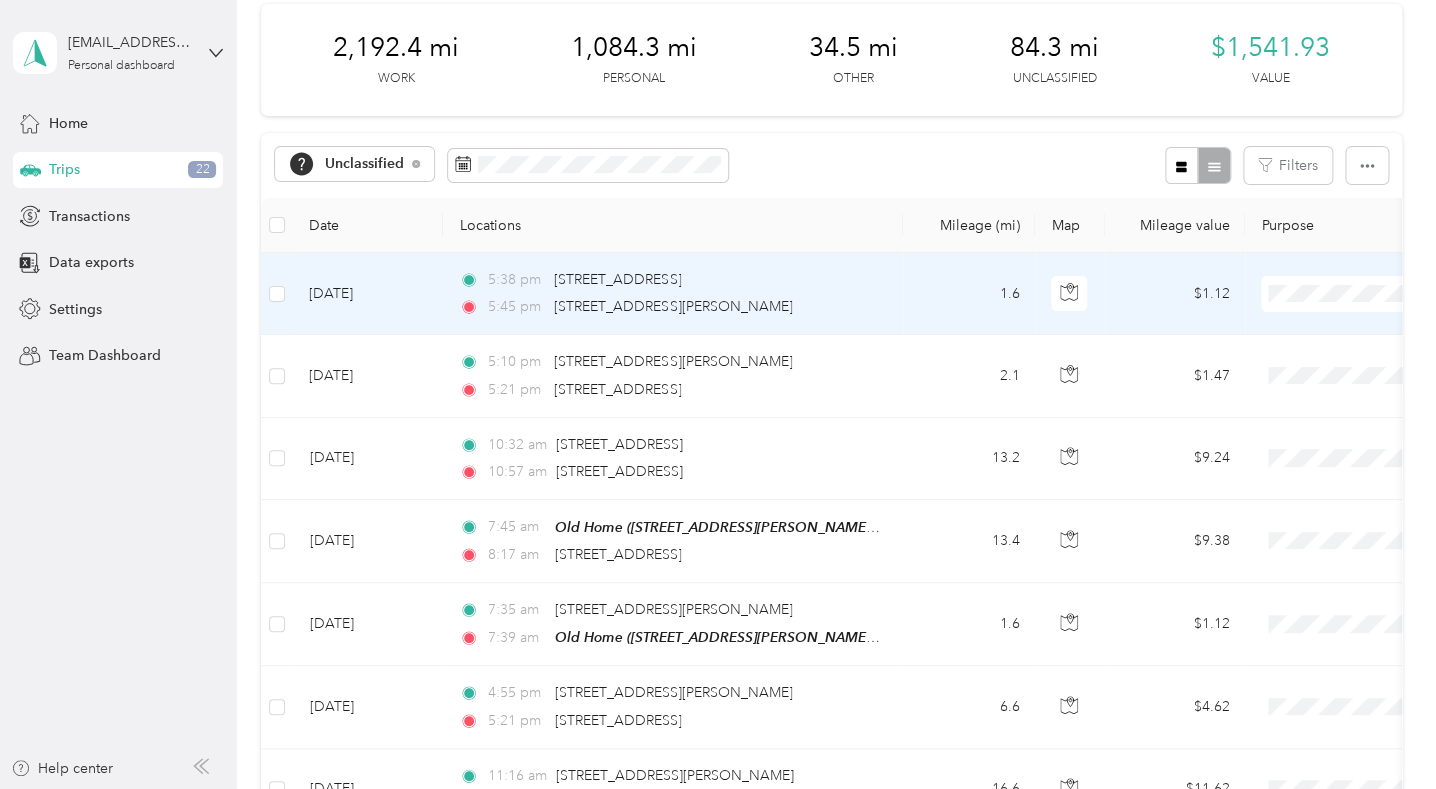 click on "Personal" at bounding box center [1329, 371] 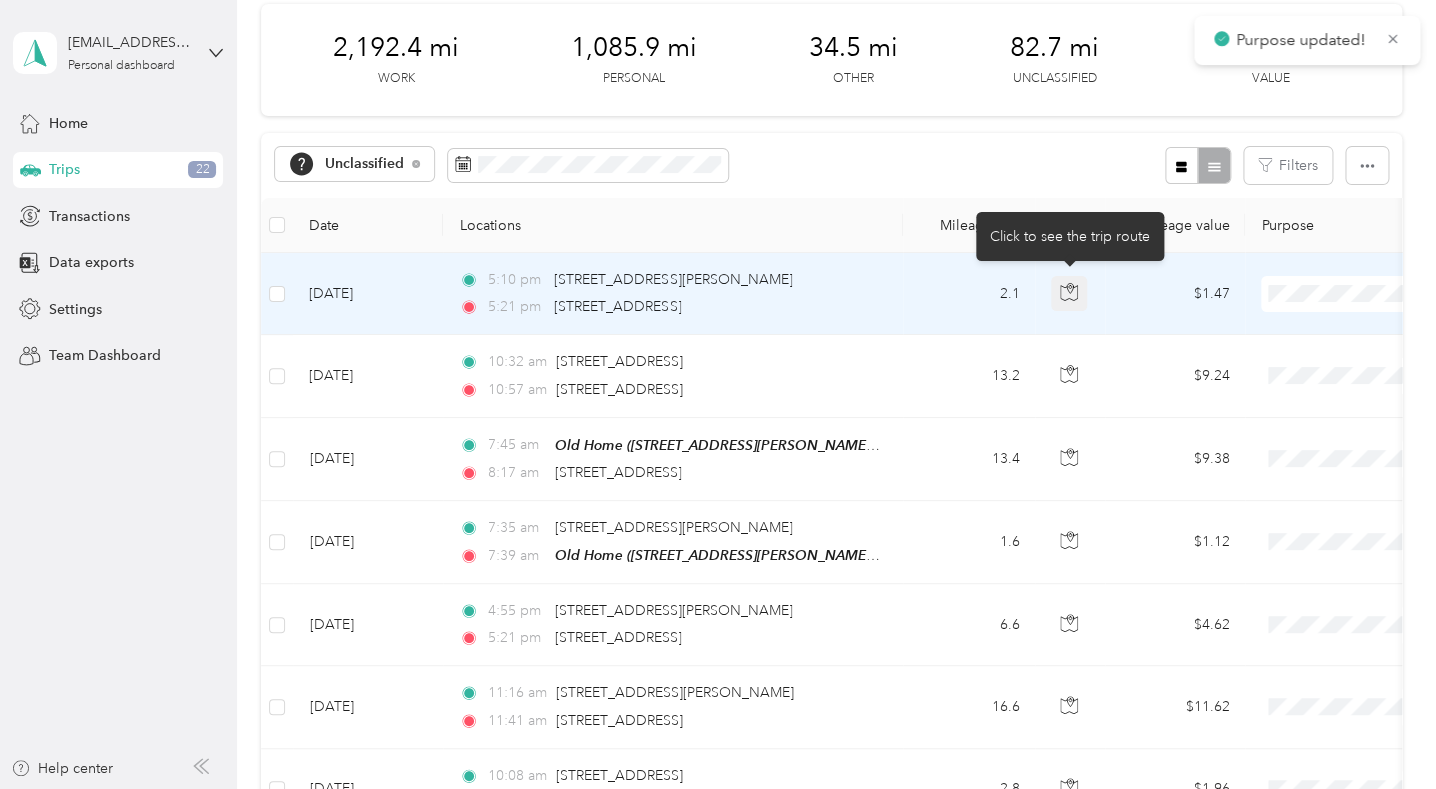 click at bounding box center [1069, 294] 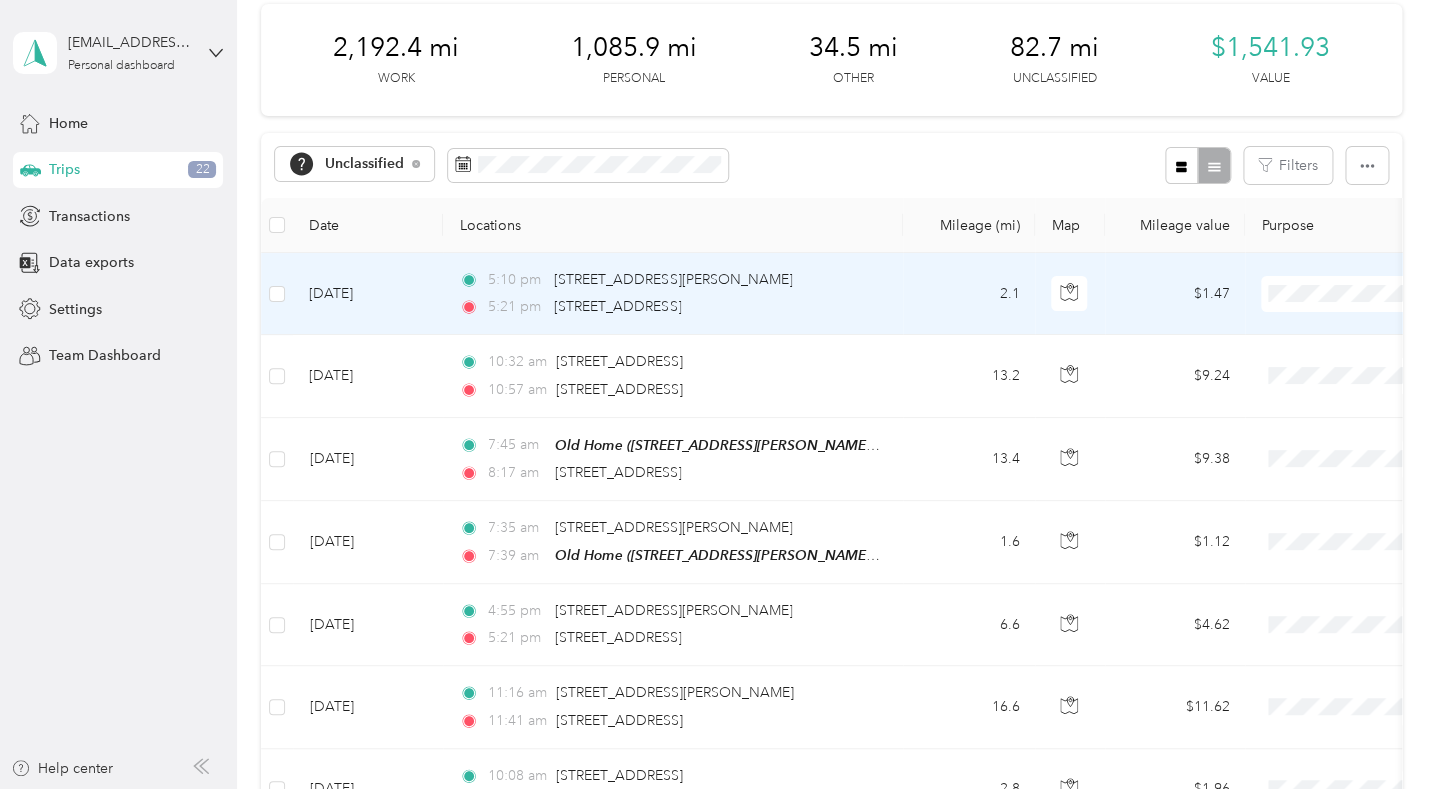 click on "Personal" at bounding box center [1329, 371] 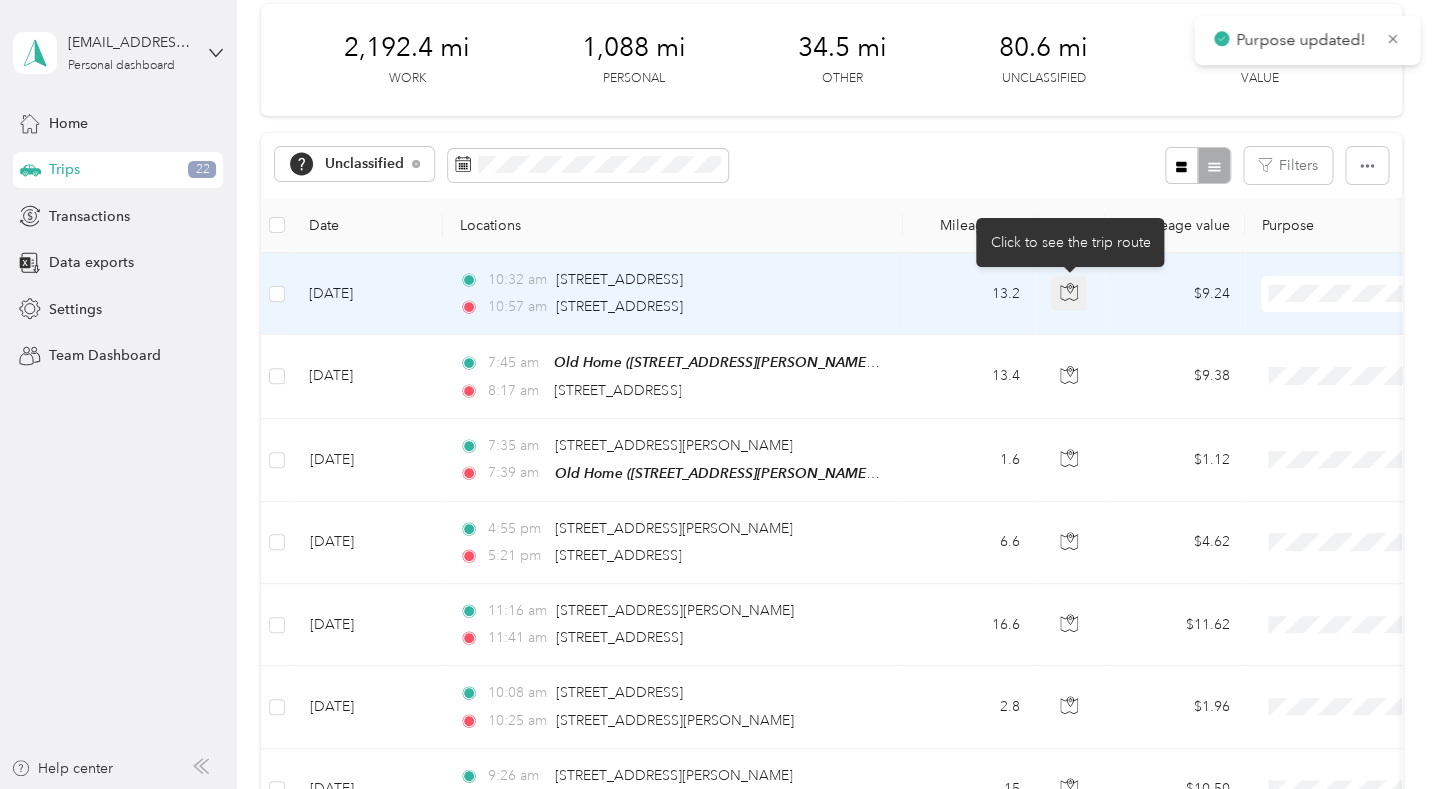click 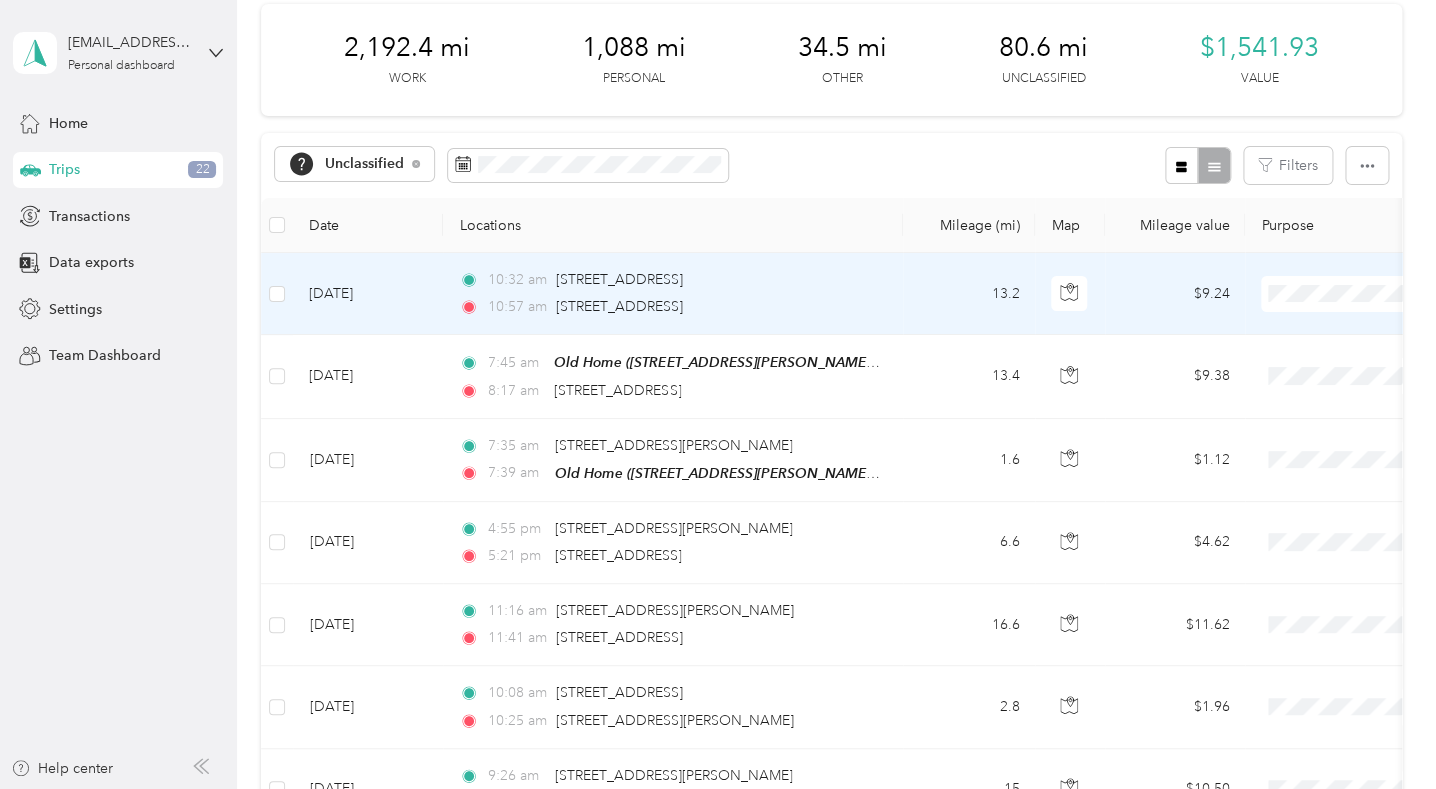click on "AACPL" at bounding box center [1312, 410] 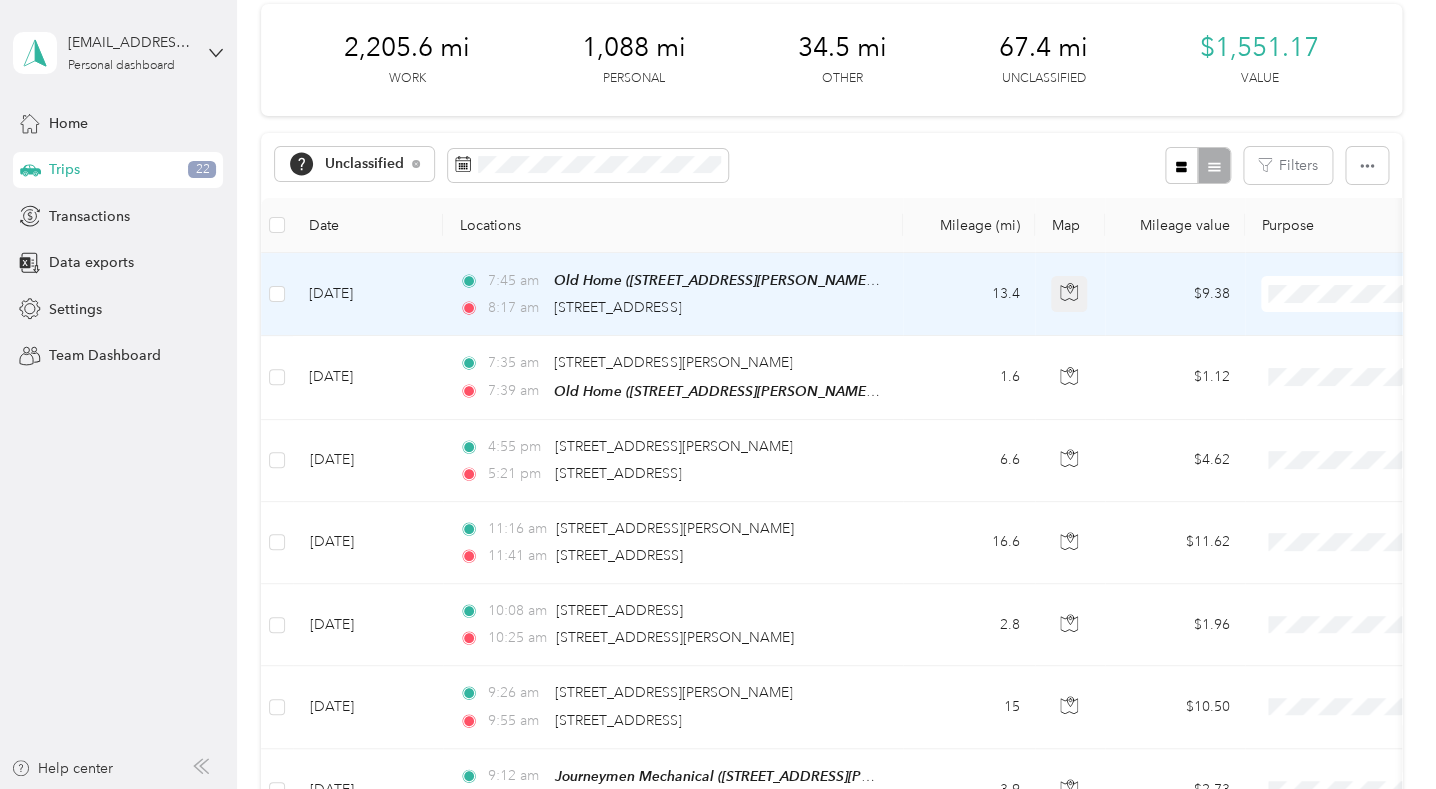 click at bounding box center (1069, 294) 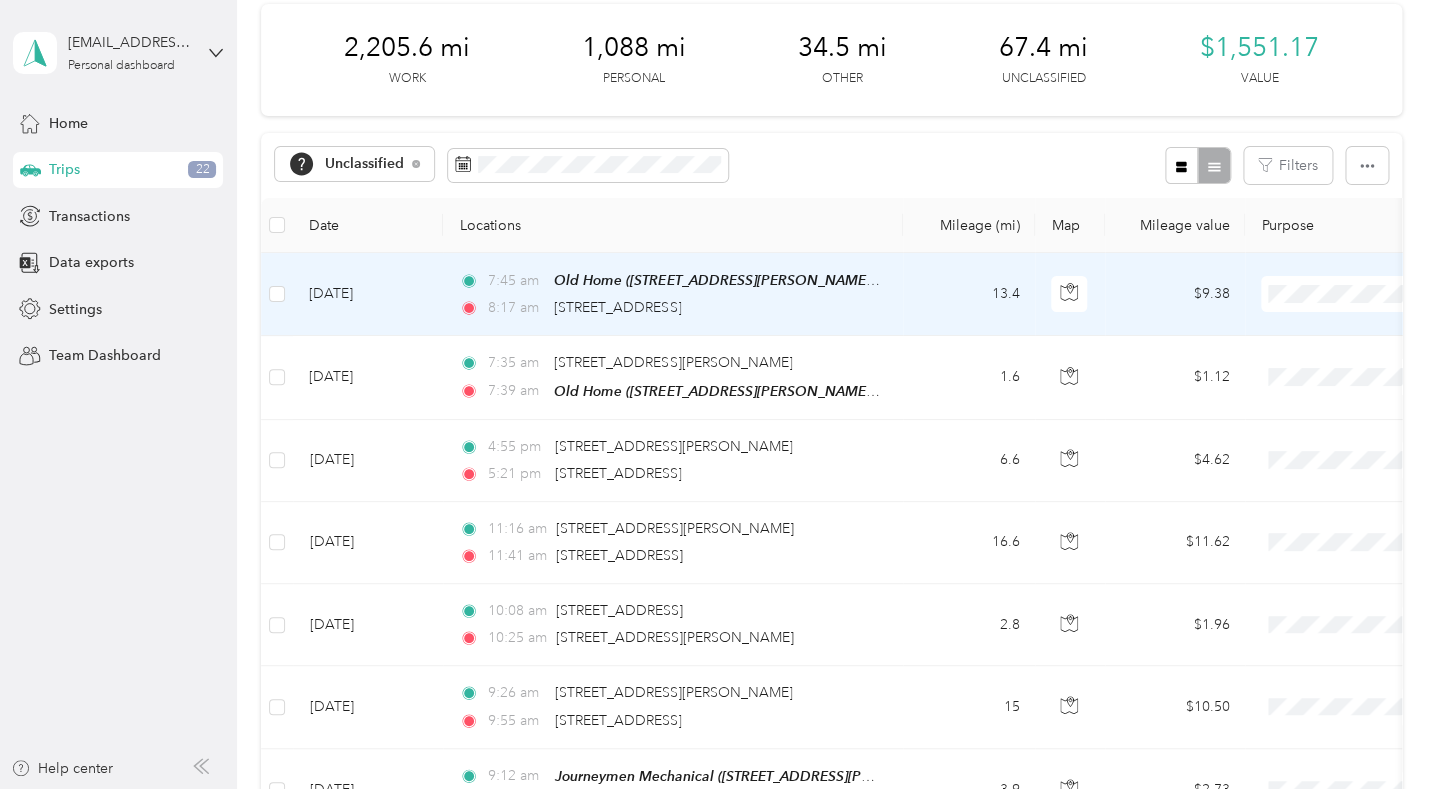 click on "AACPL" at bounding box center [1329, 410] 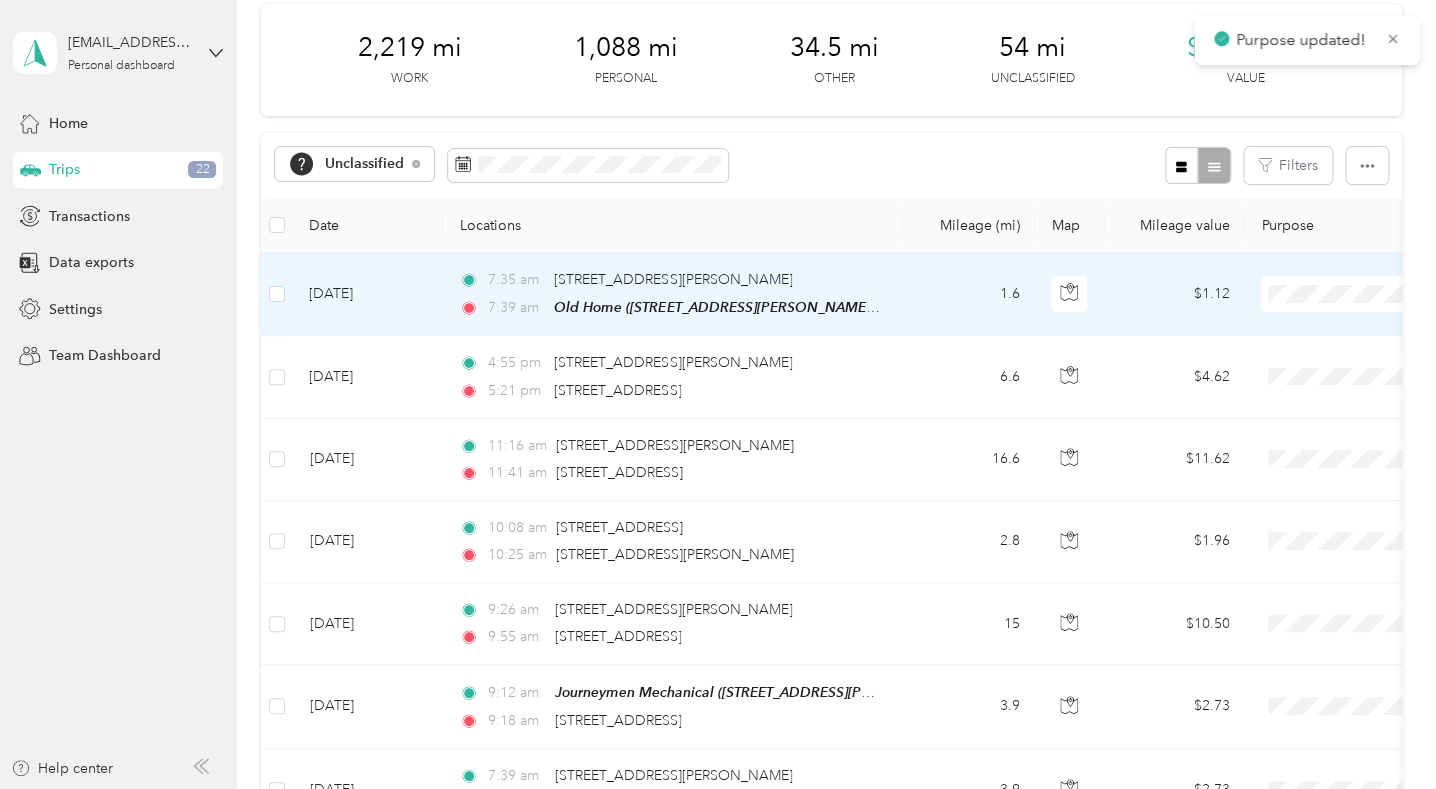 click at bounding box center (1385, 294) 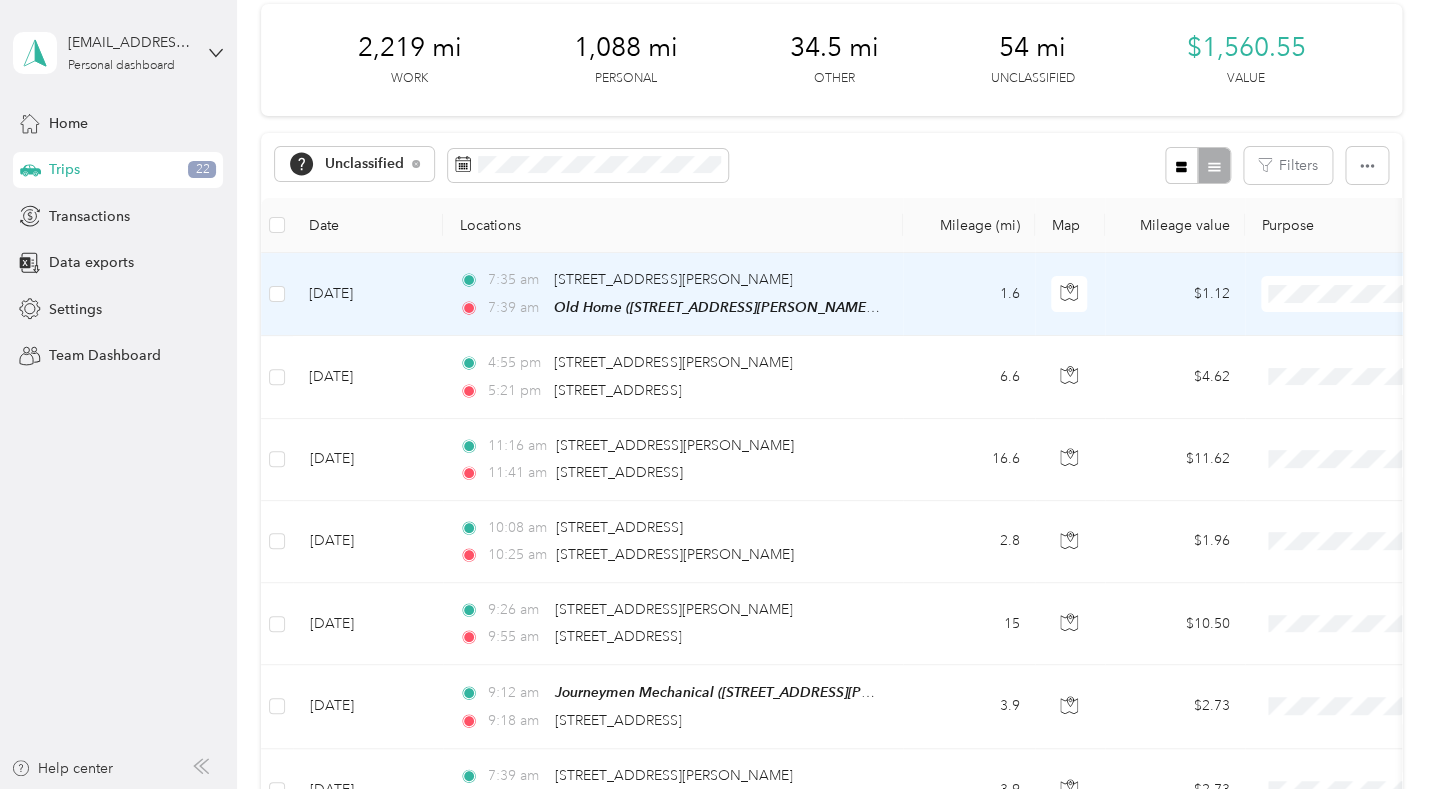 click on "Personal" at bounding box center (1312, 371) 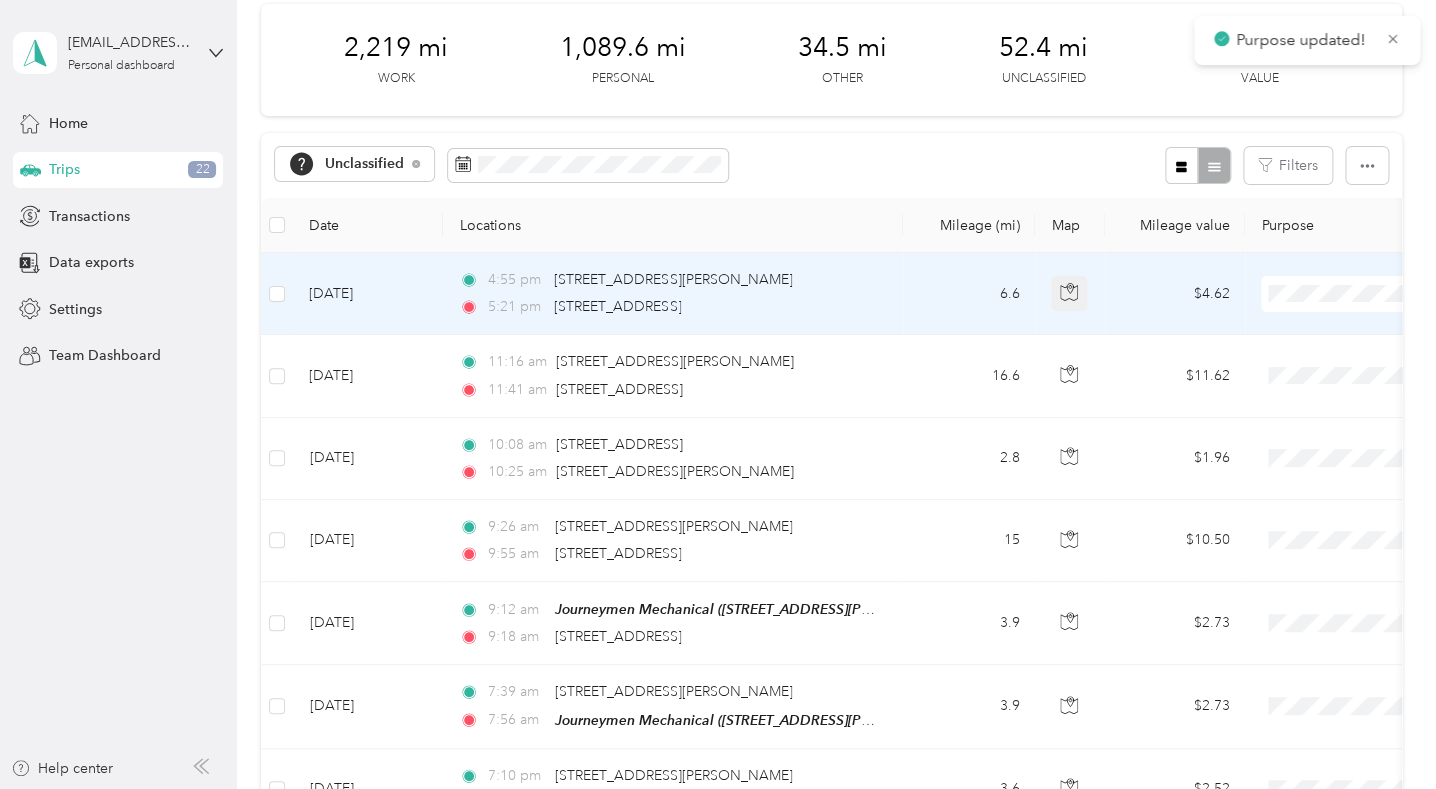 click 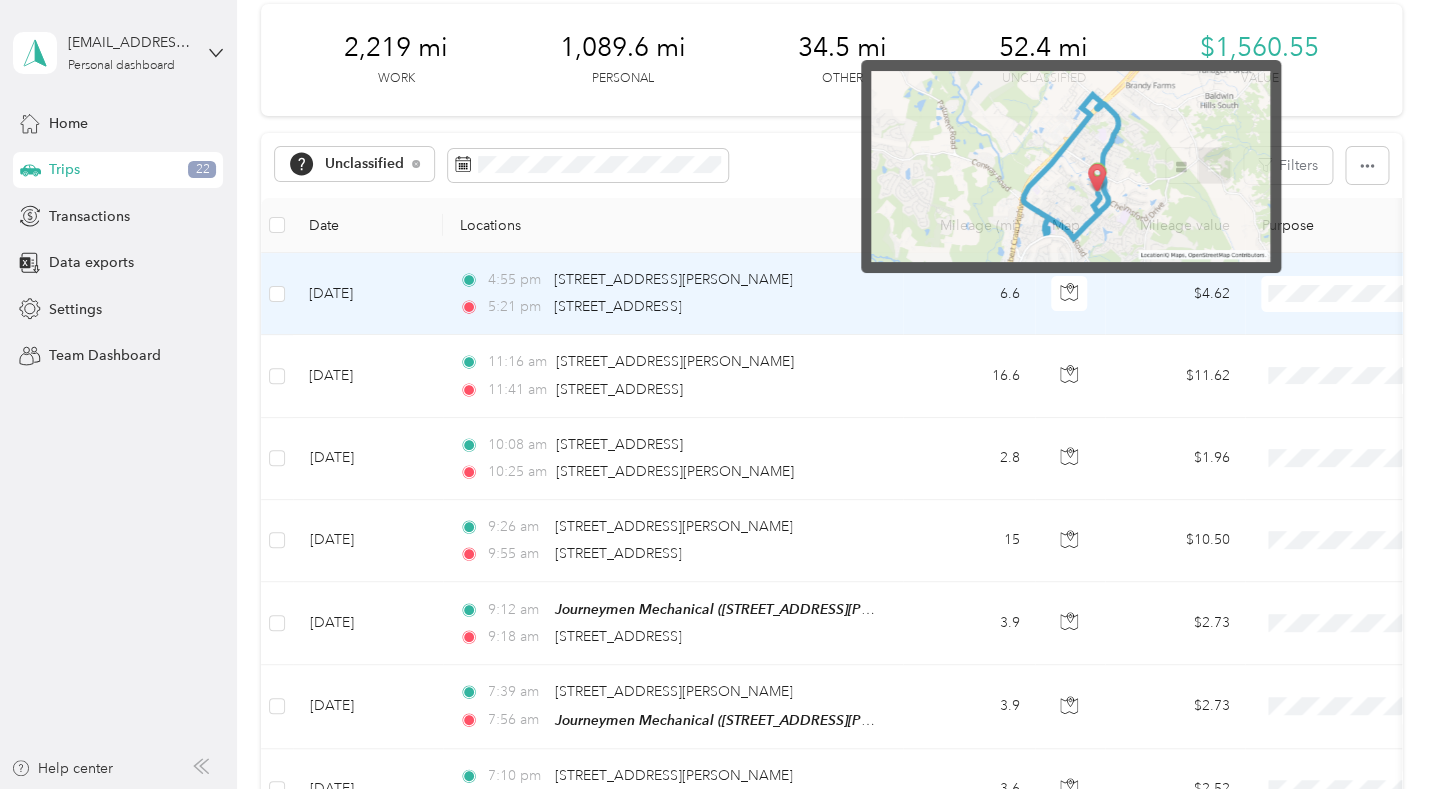 click at bounding box center (1385, 294) 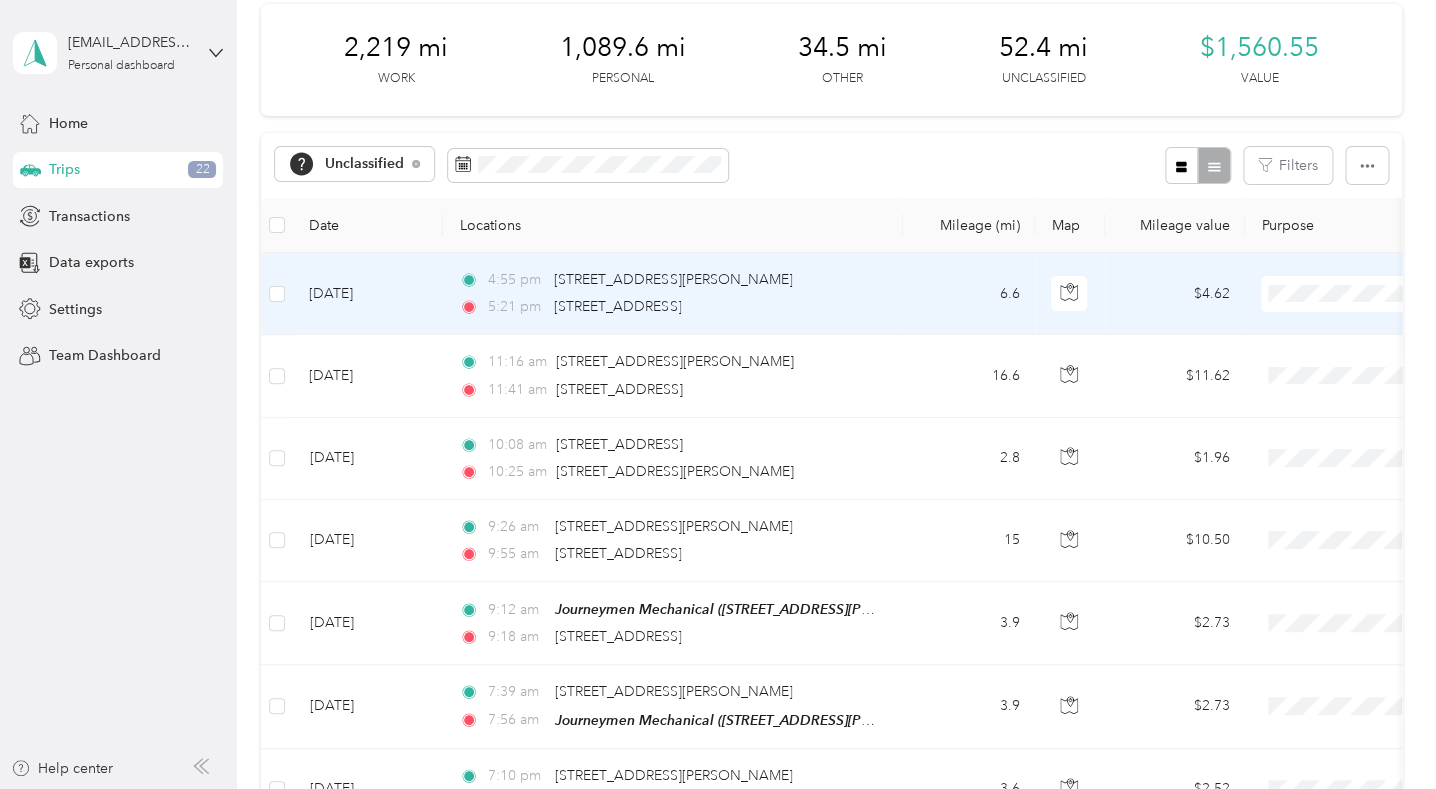 click on "Personal" at bounding box center (1329, 371) 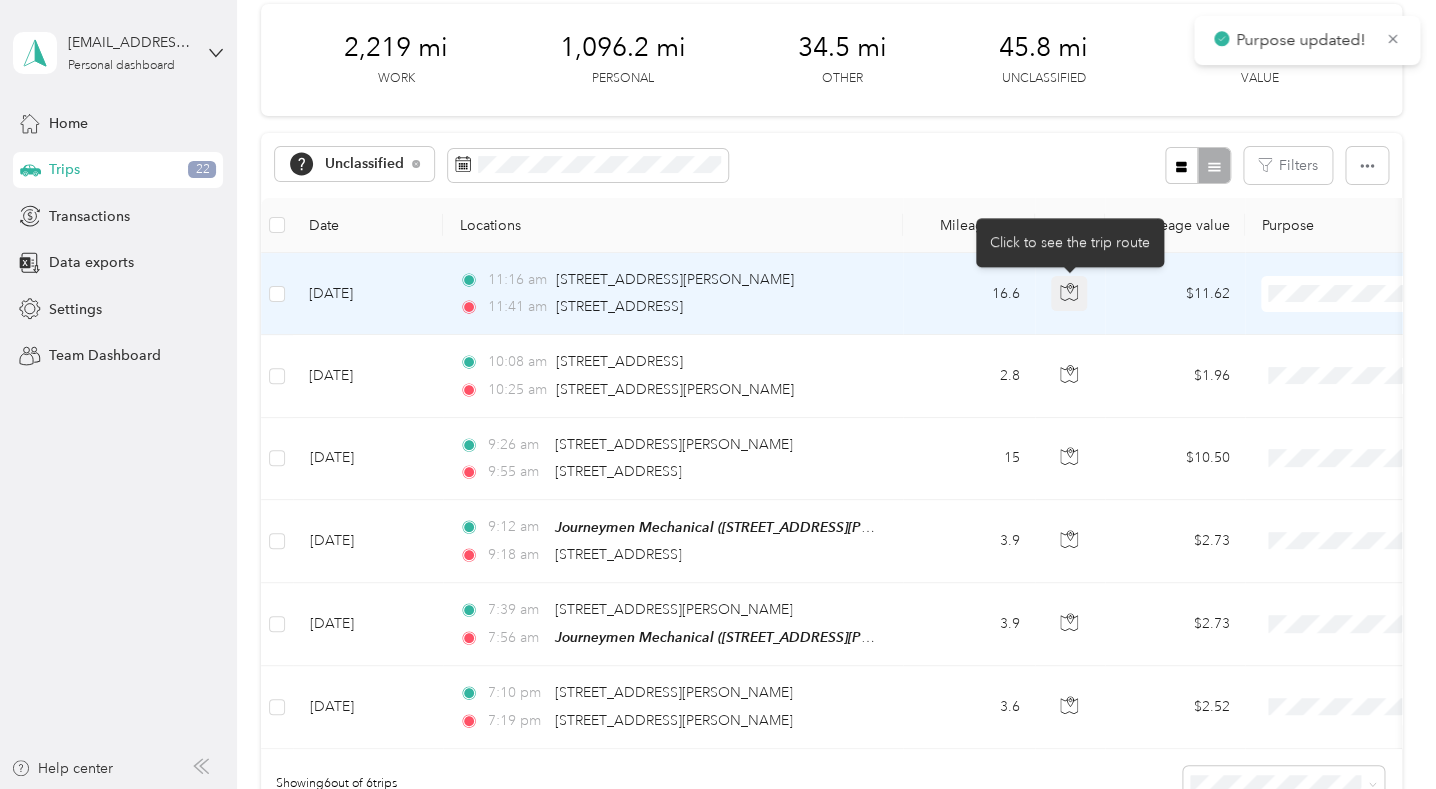 click 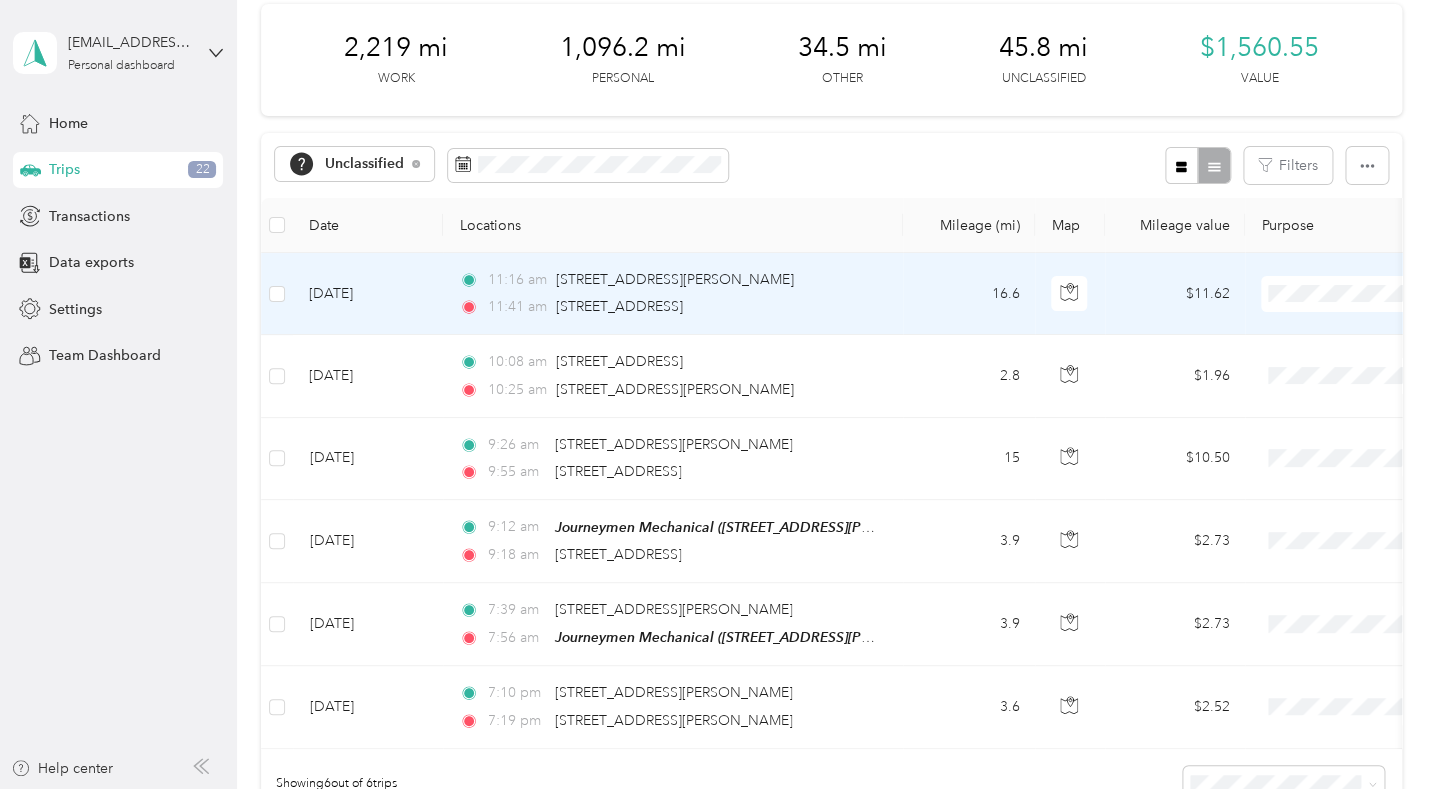 click on "Personal" at bounding box center [1329, 371] 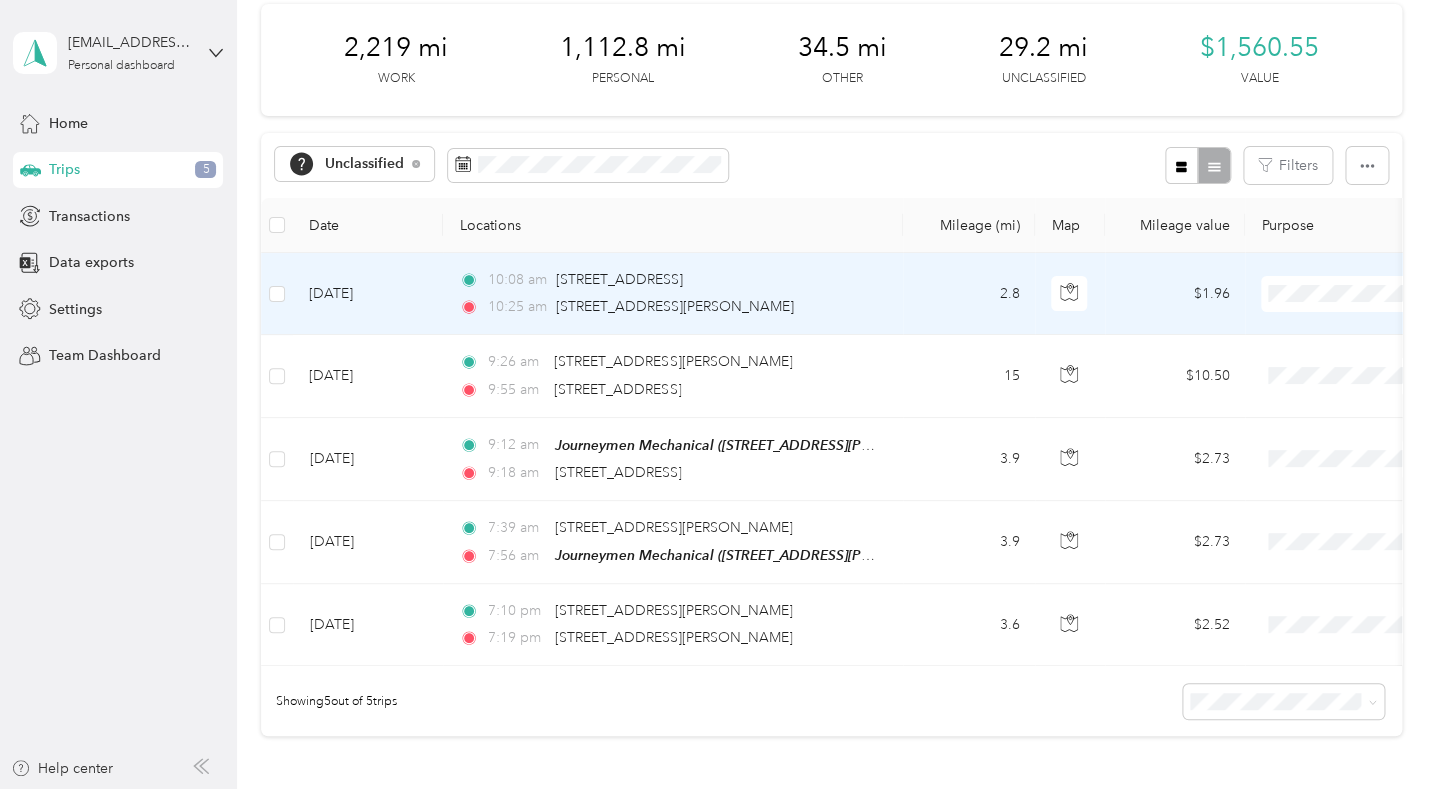 click on "Personal" at bounding box center [1329, 371] 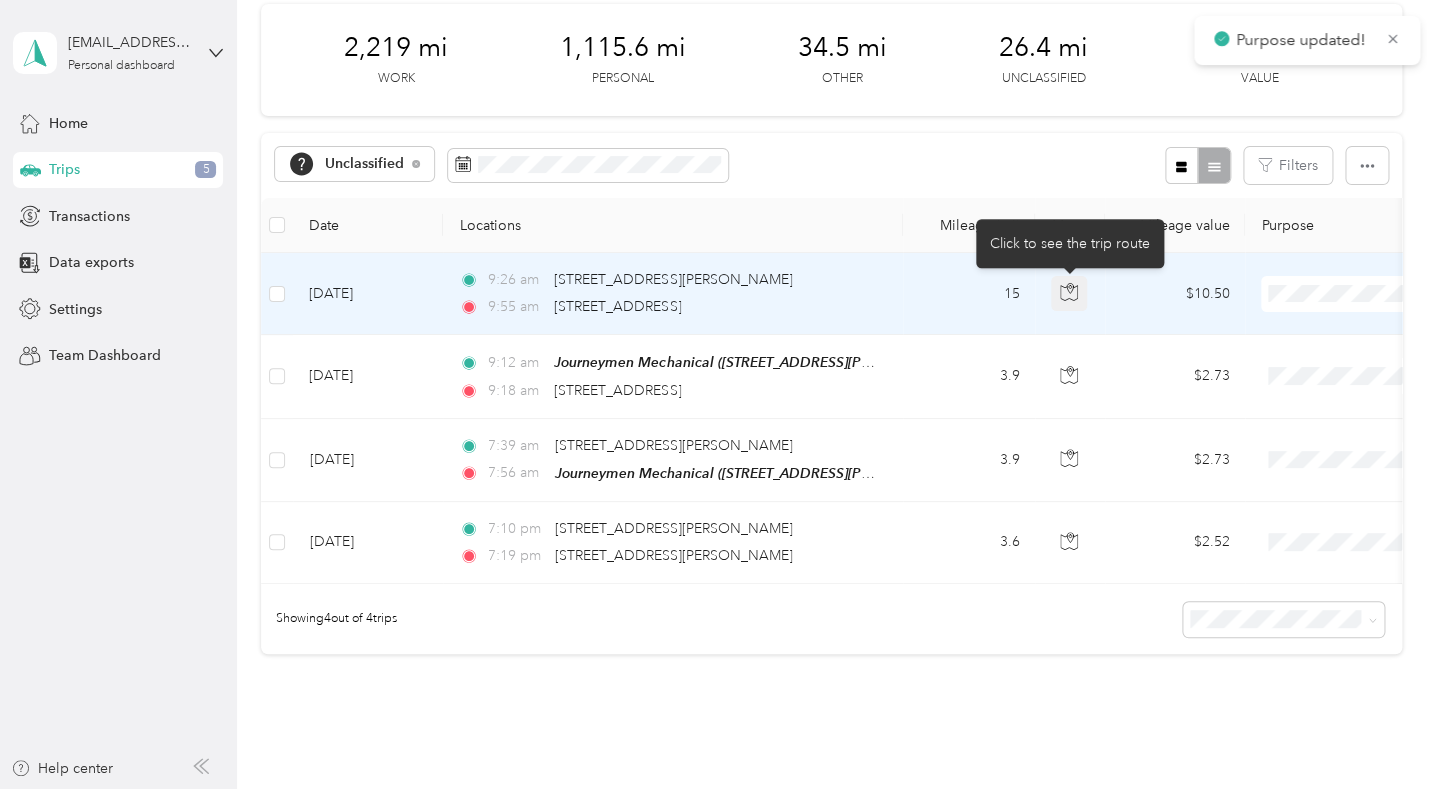click at bounding box center (1069, 294) 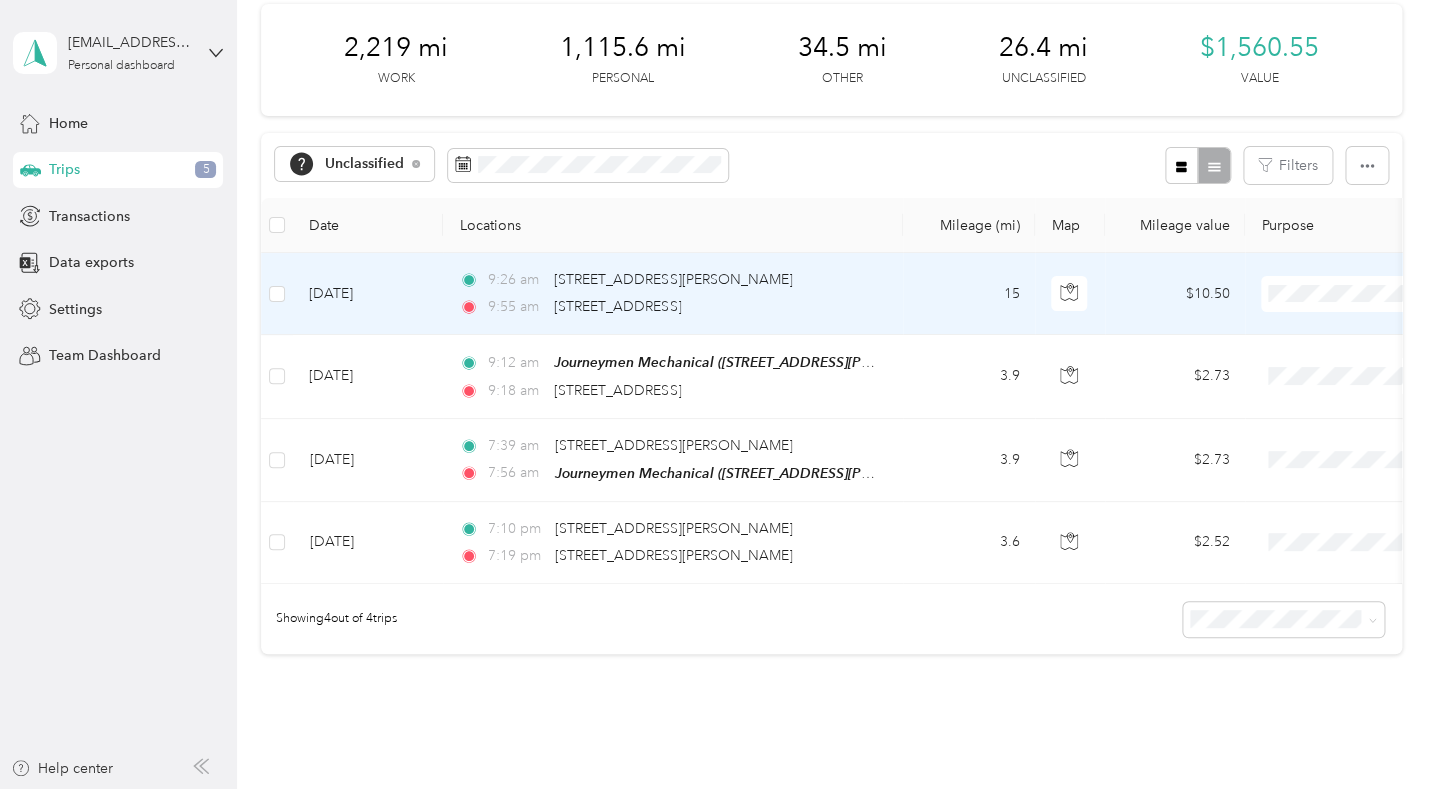 click on "AACPL" at bounding box center [1329, 405] 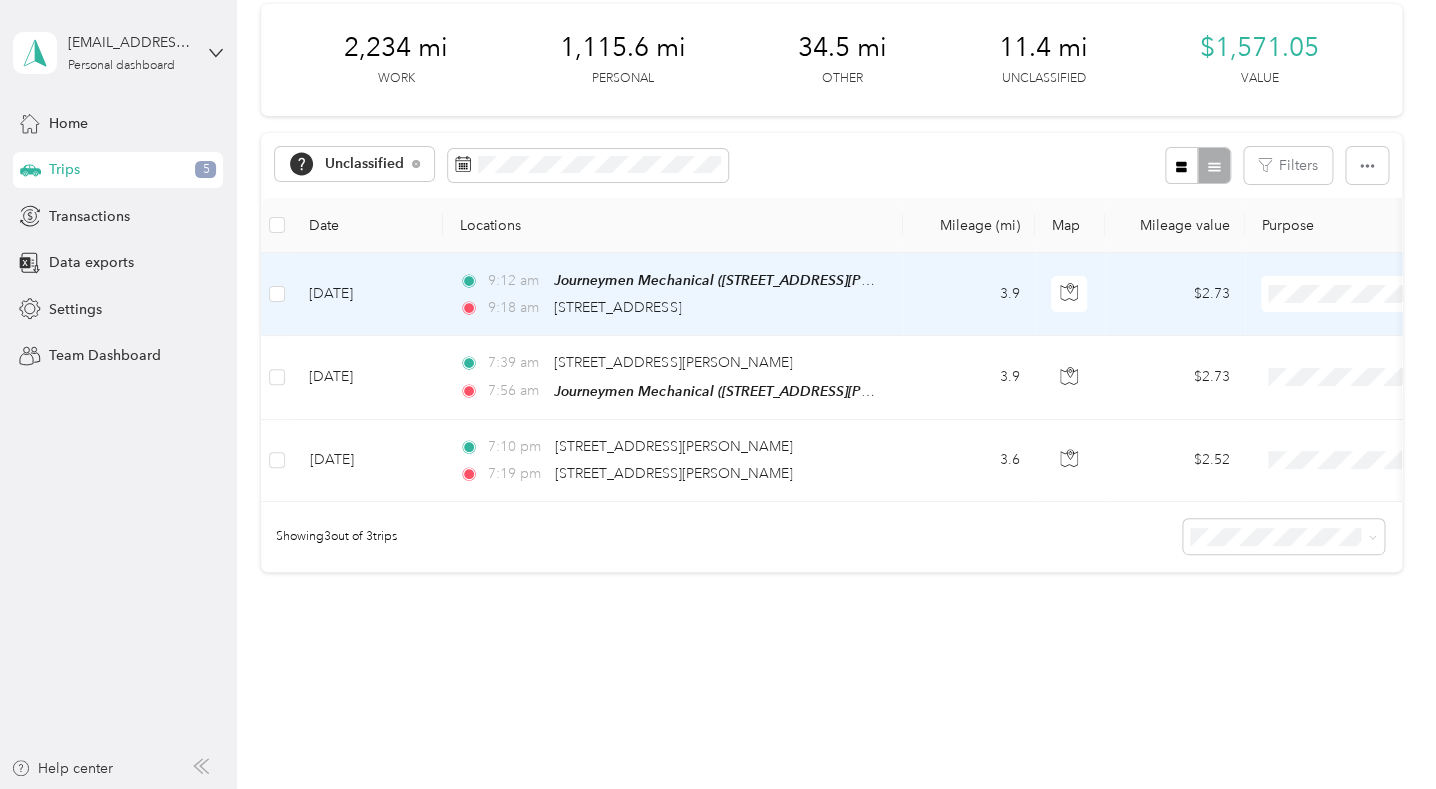 click on "Consultant" at bounding box center (1329, 461) 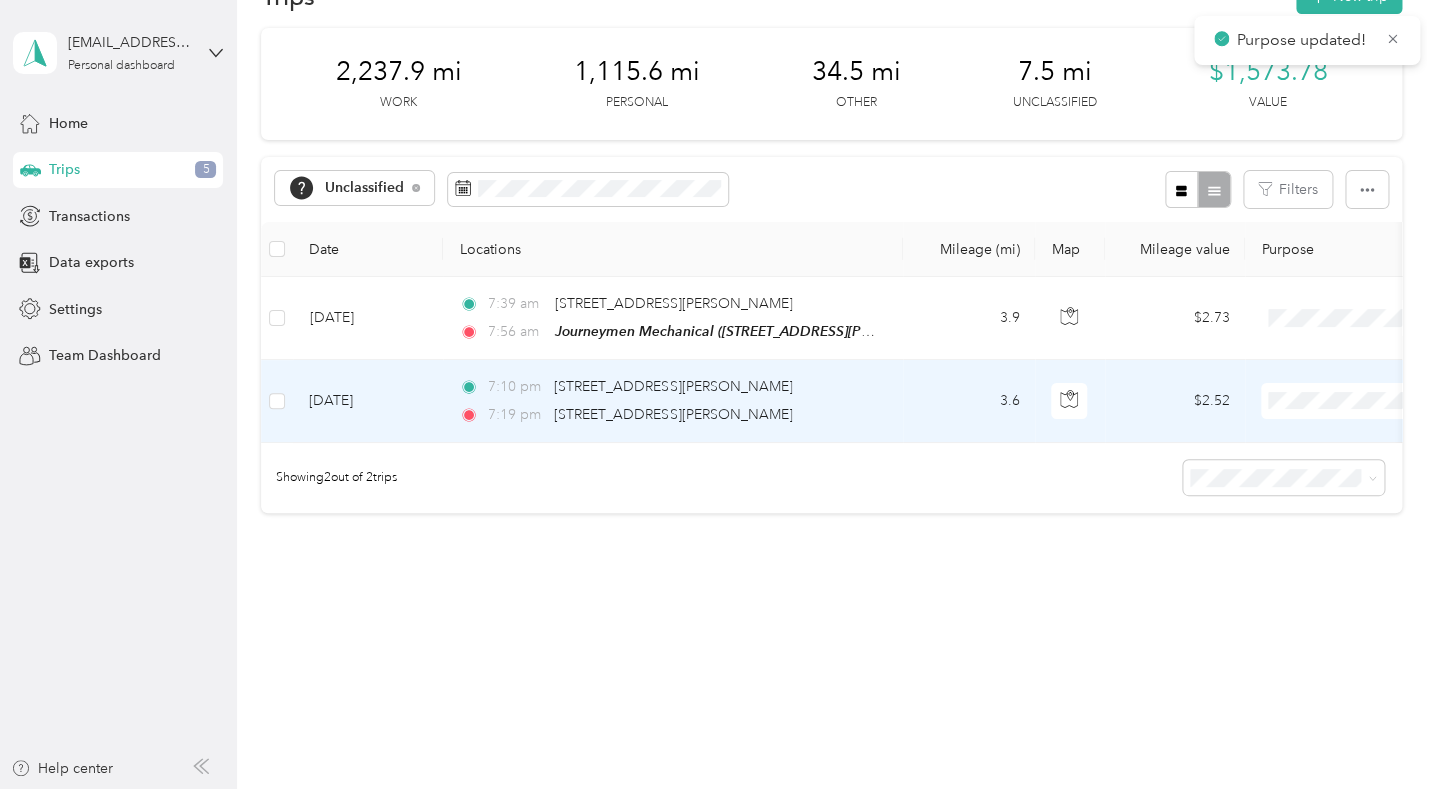 scroll, scrollTop: 57, scrollLeft: 0, axis: vertical 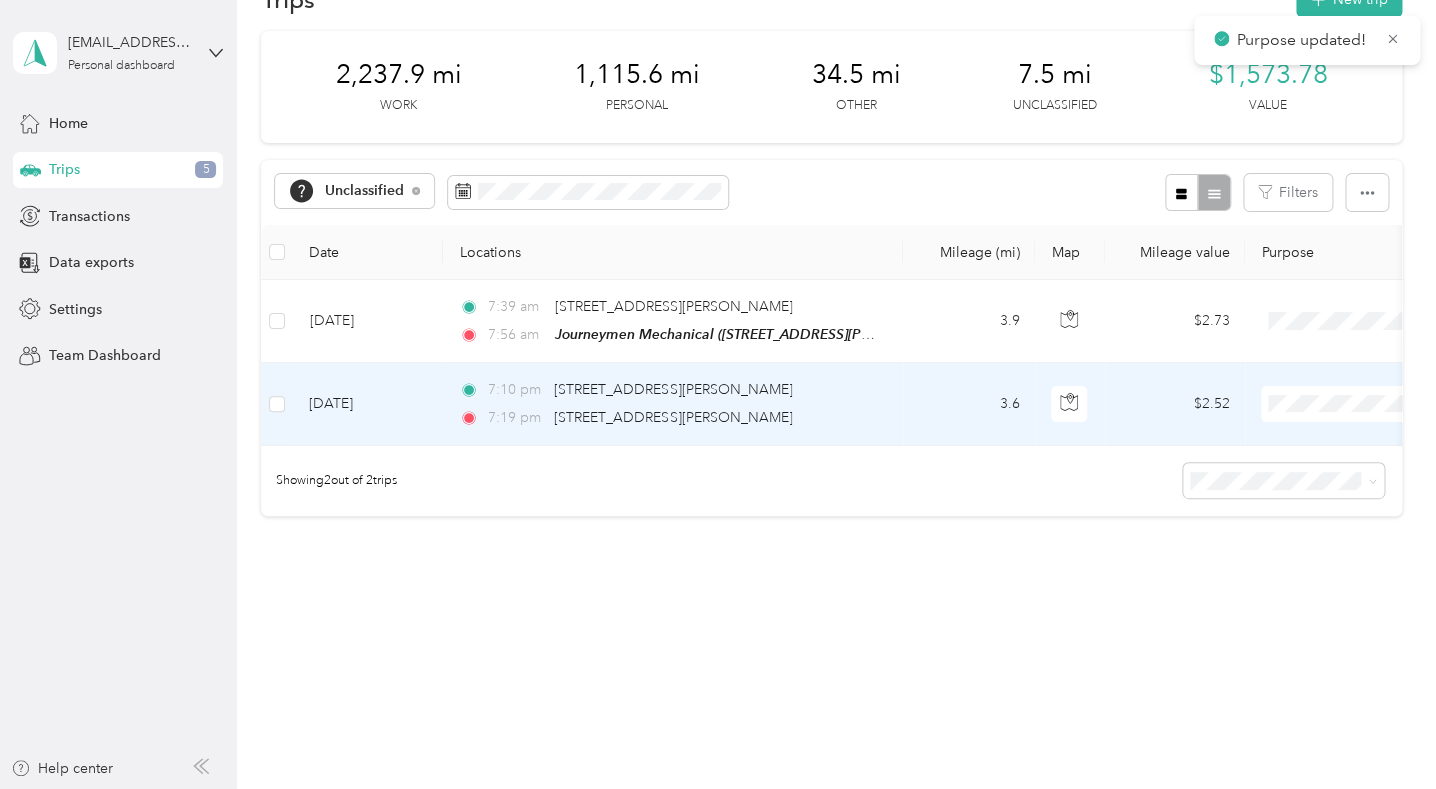 click on "Consultant" at bounding box center (1329, 487) 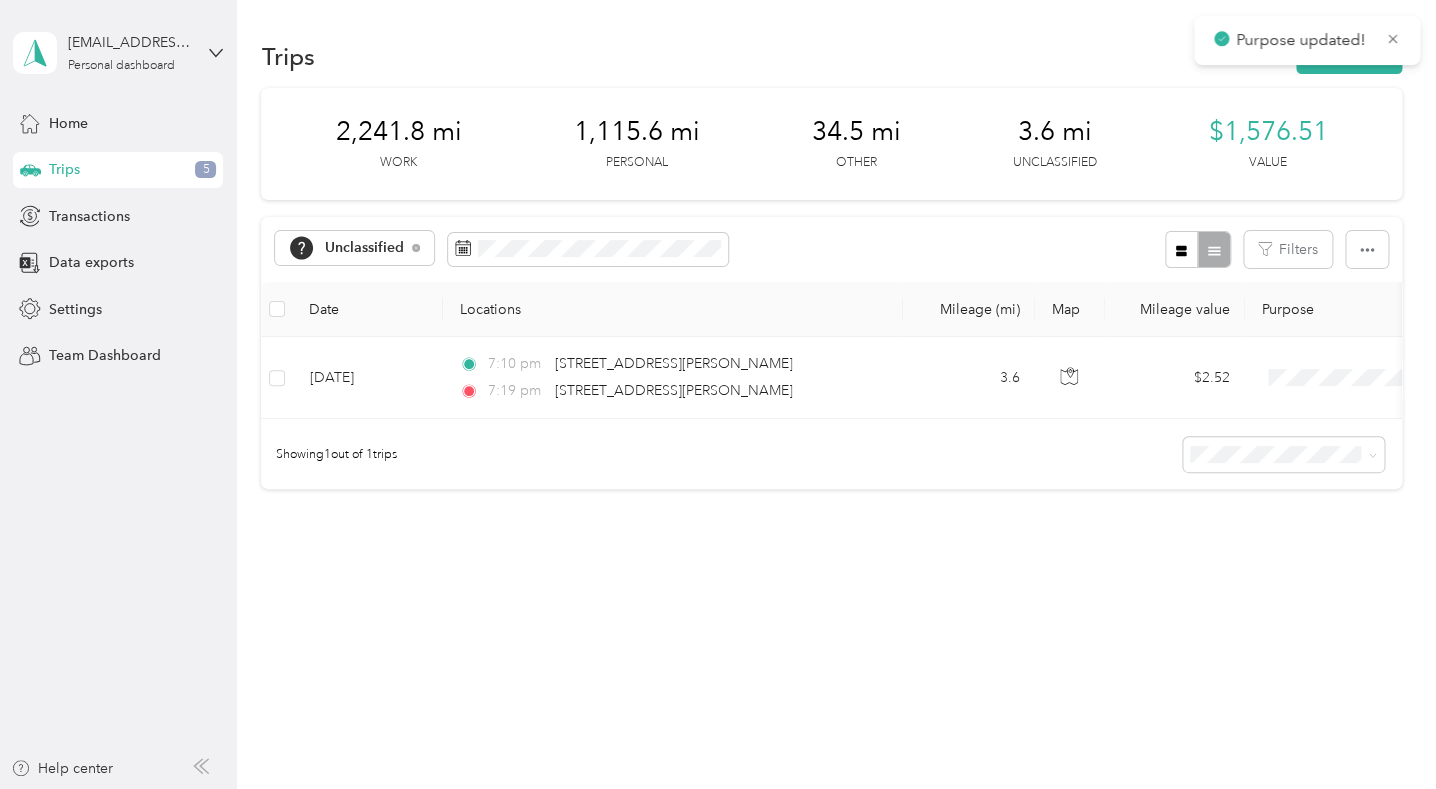 scroll, scrollTop: 0, scrollLeft: 0, axis: both 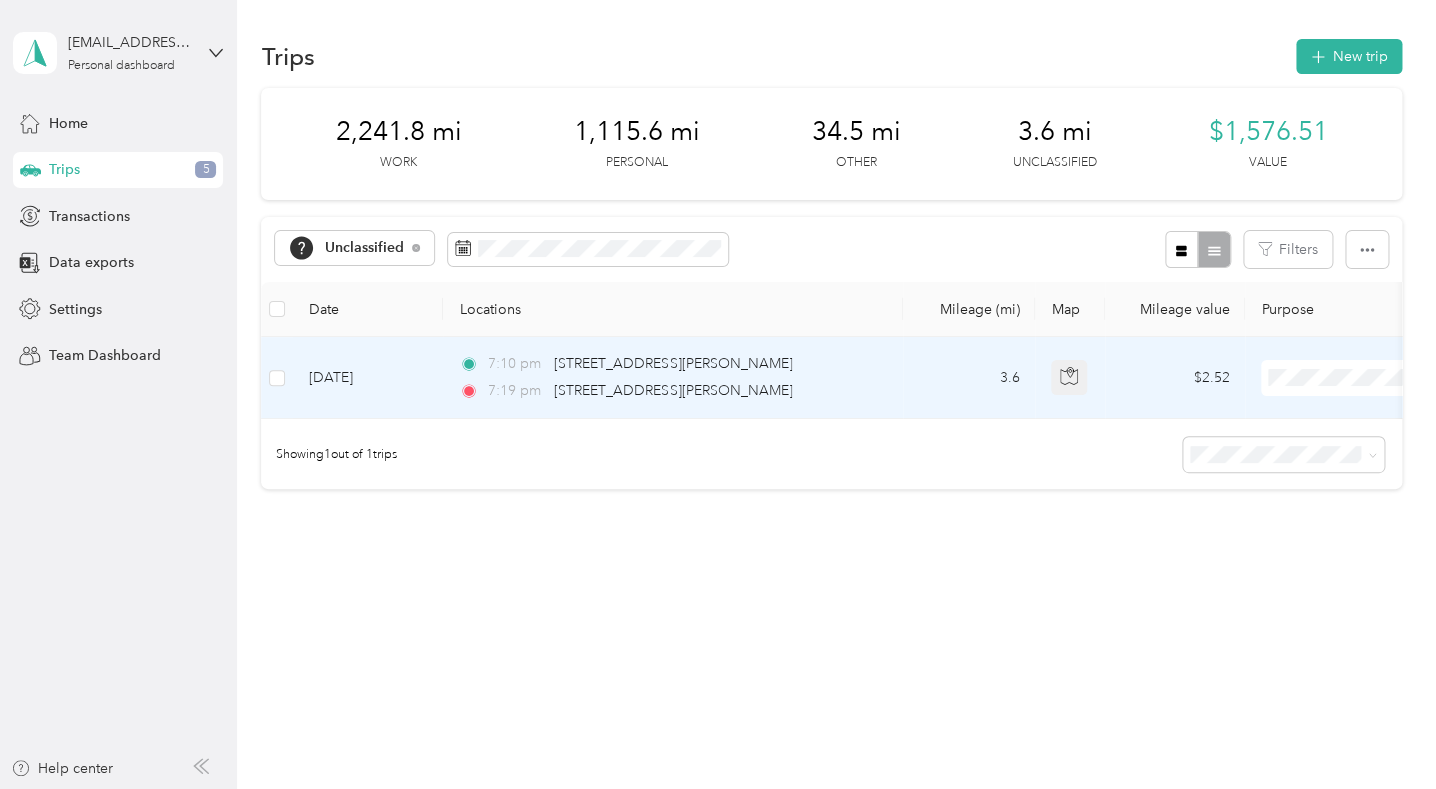 click 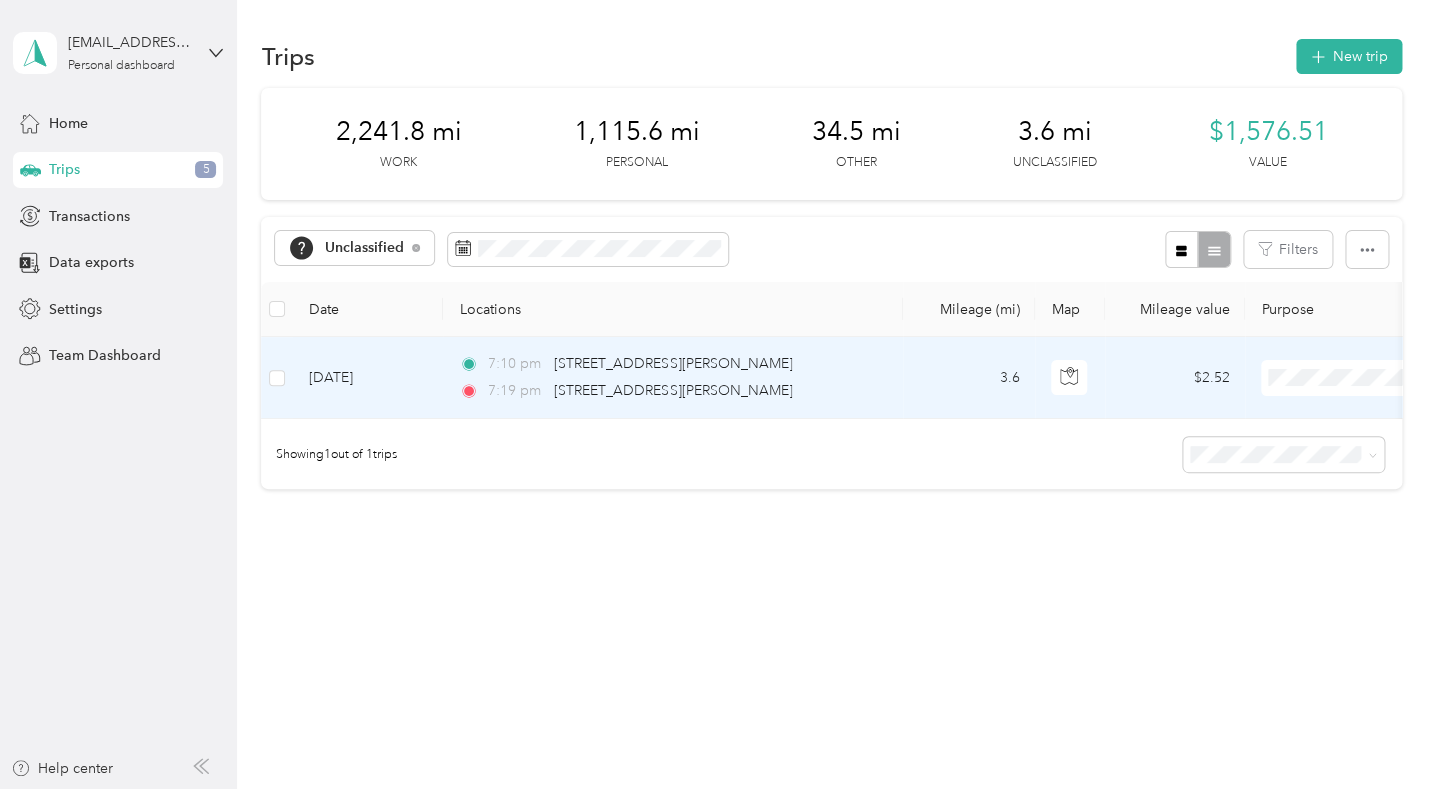 click on "Personal" at bounding box center [1312, 447] 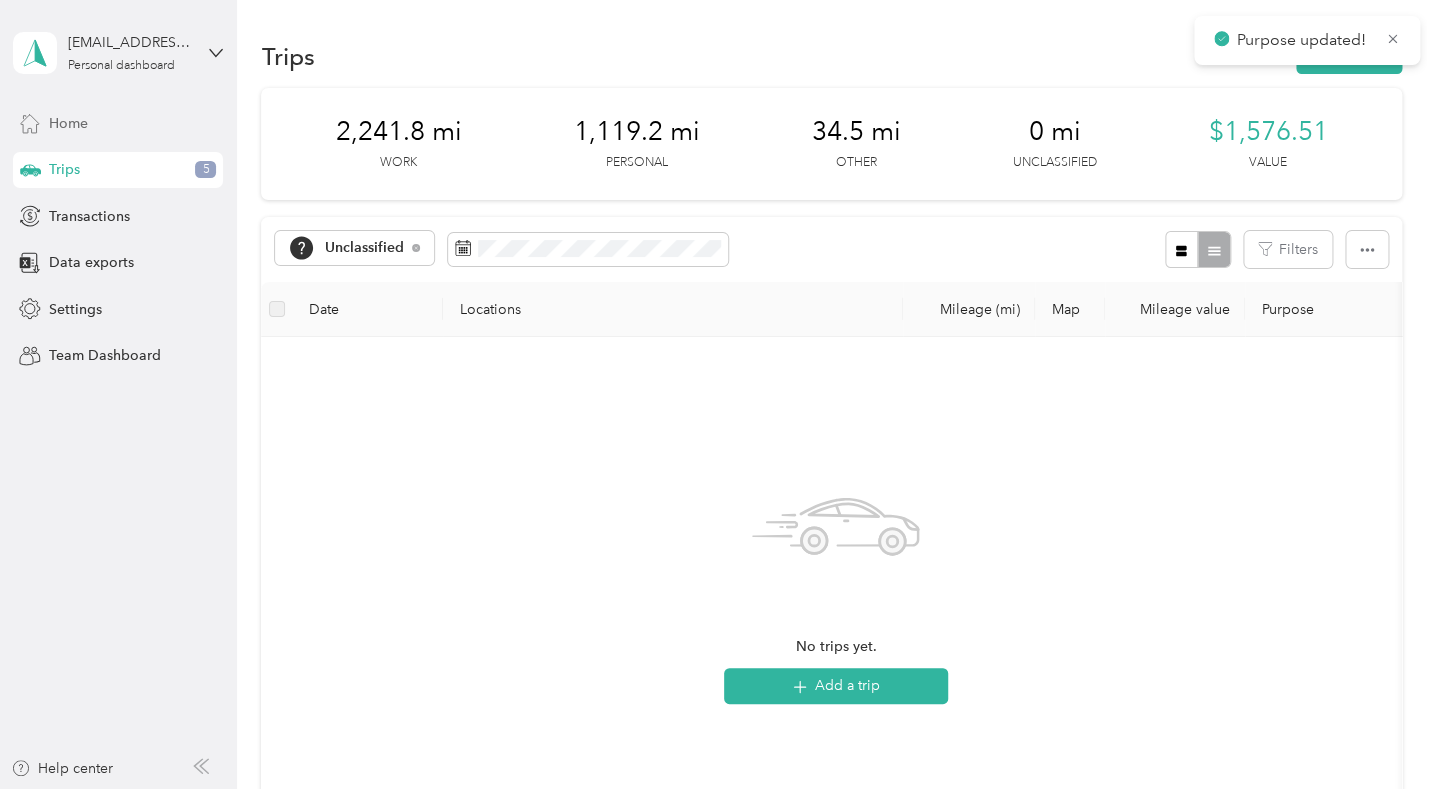 click on "Home" at bounding box center [67, 123] 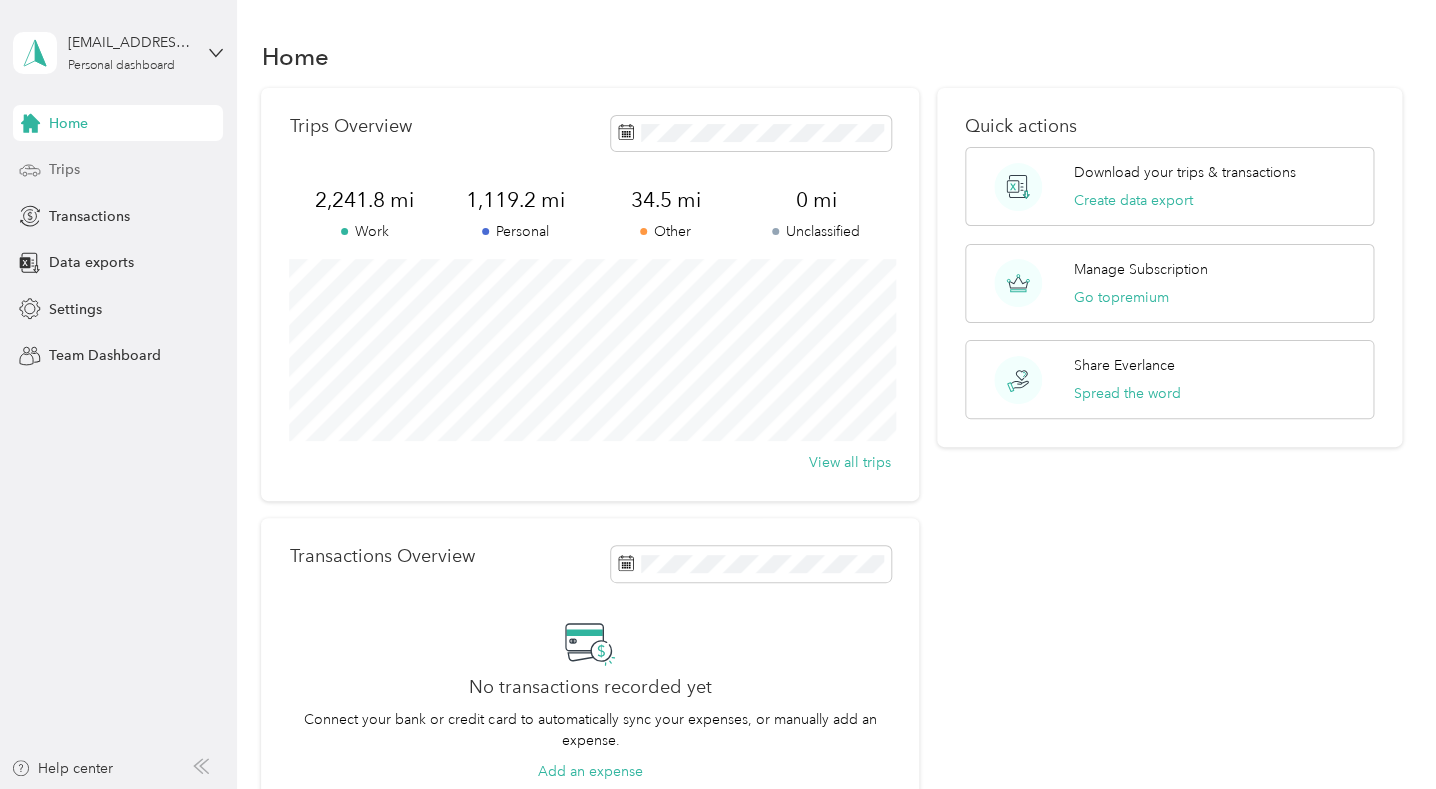 click on "Trips" at bounding box center (118, 170) 